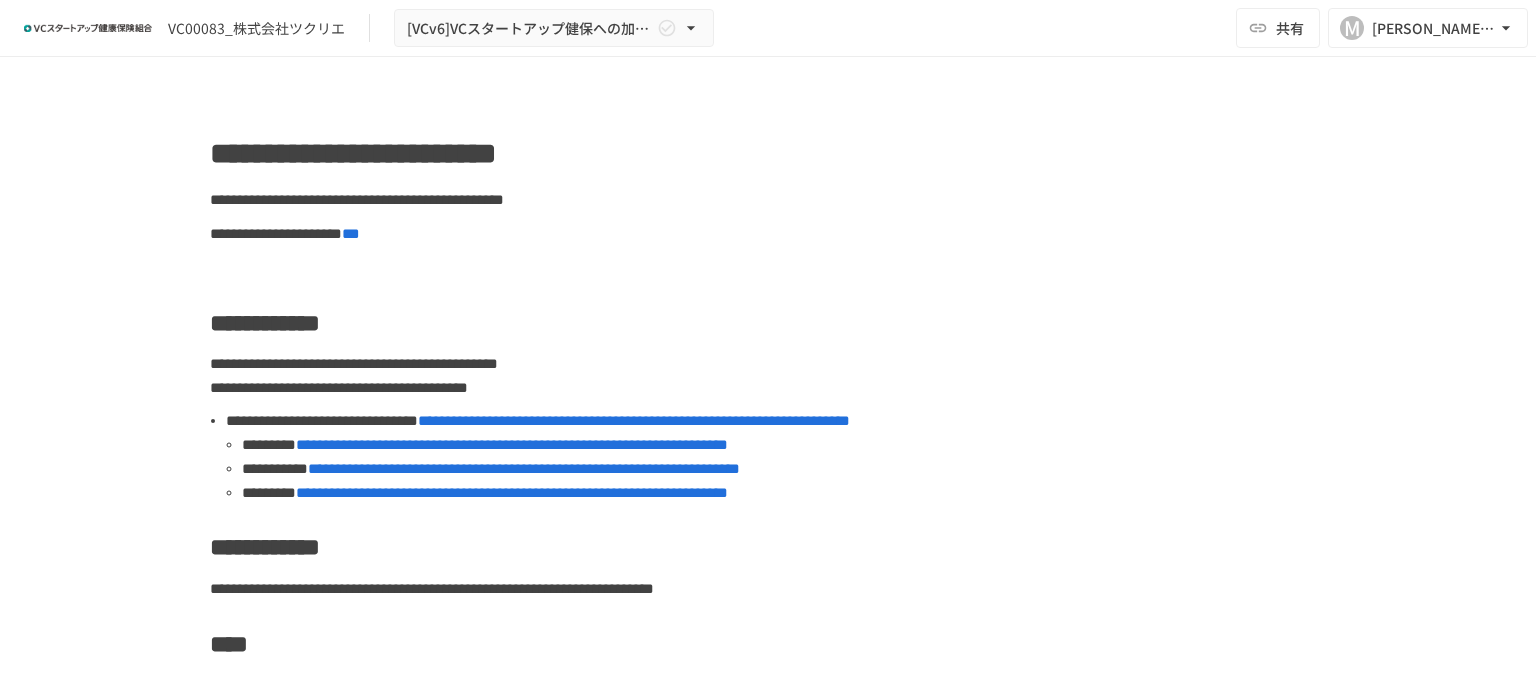 scroll, scrollTop: 0, scrollLeft: 0, axis: both 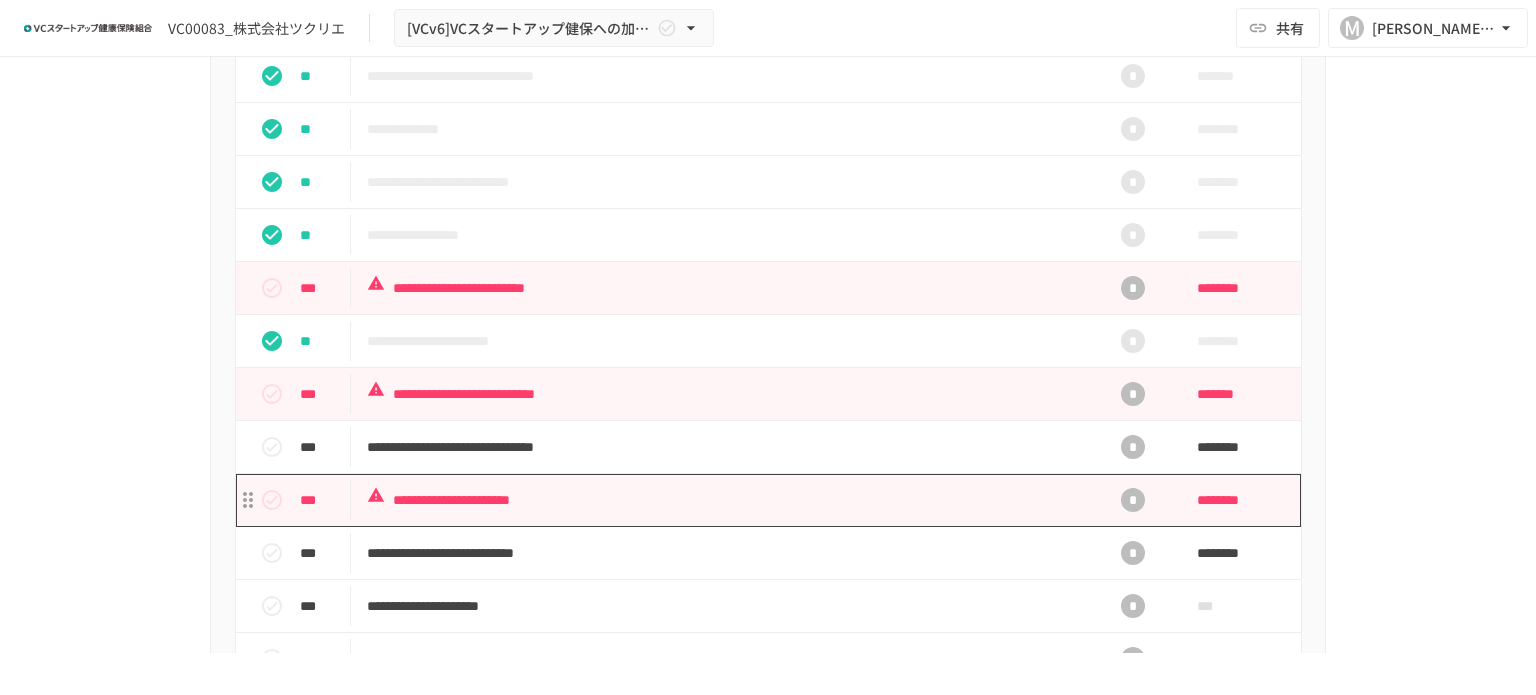 click on "**********" at bounding box center (726, 500) 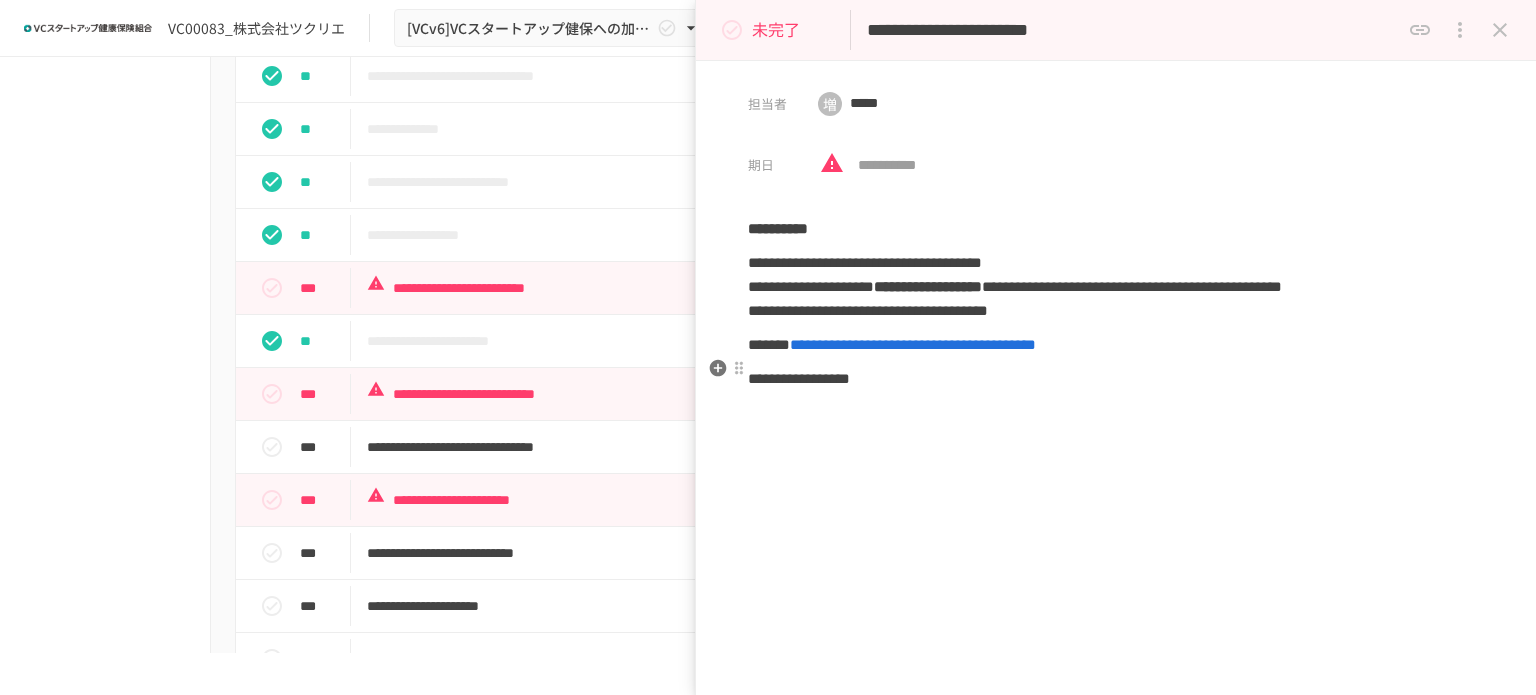 click on "**********" at bounding box center [913, 344] 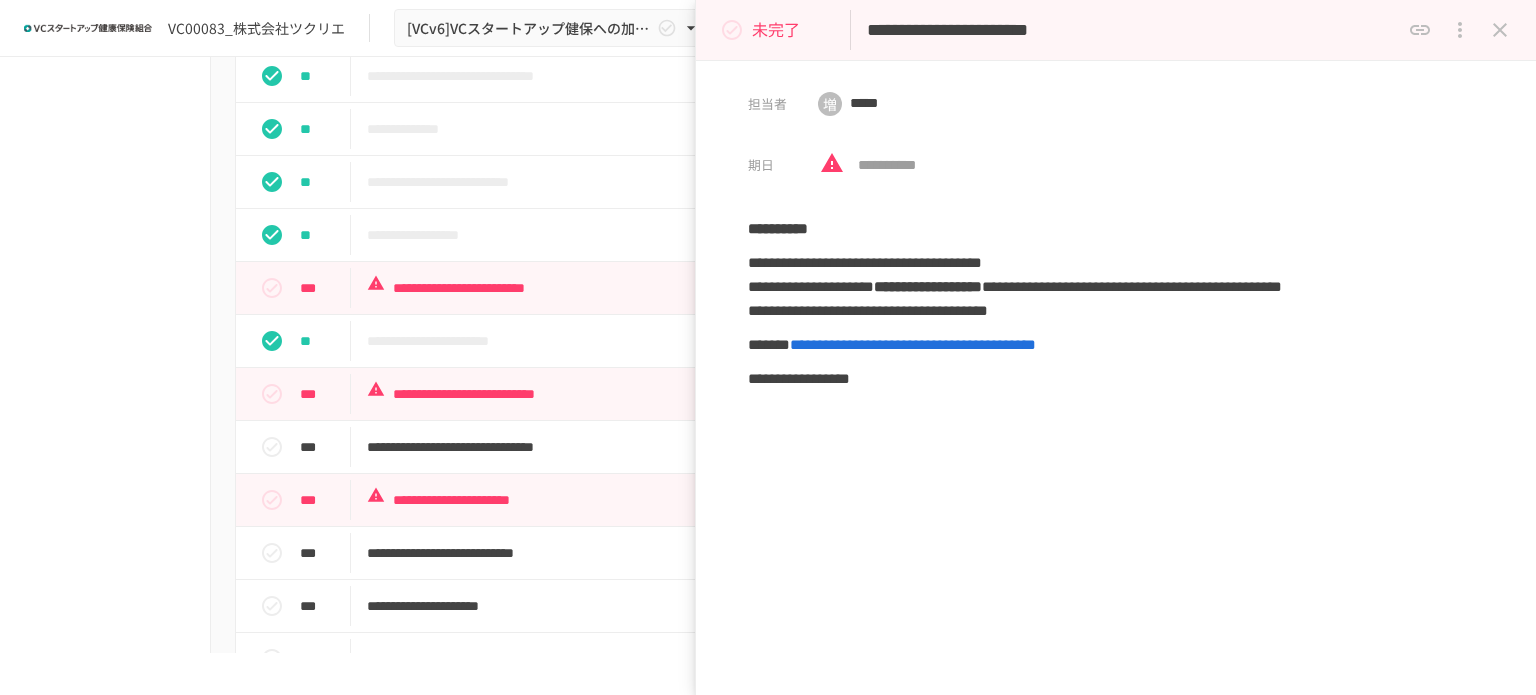 click 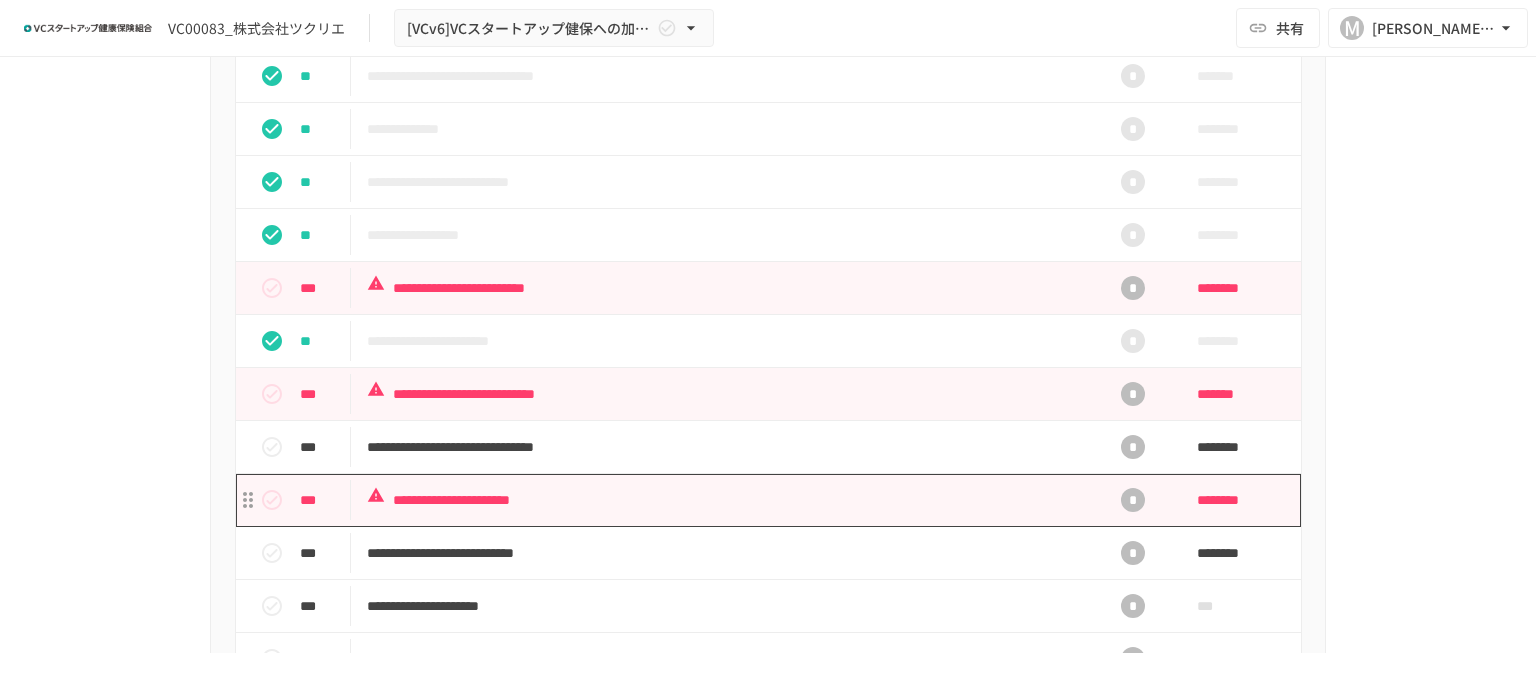 click on "**********" at bounding box center [726, 500] 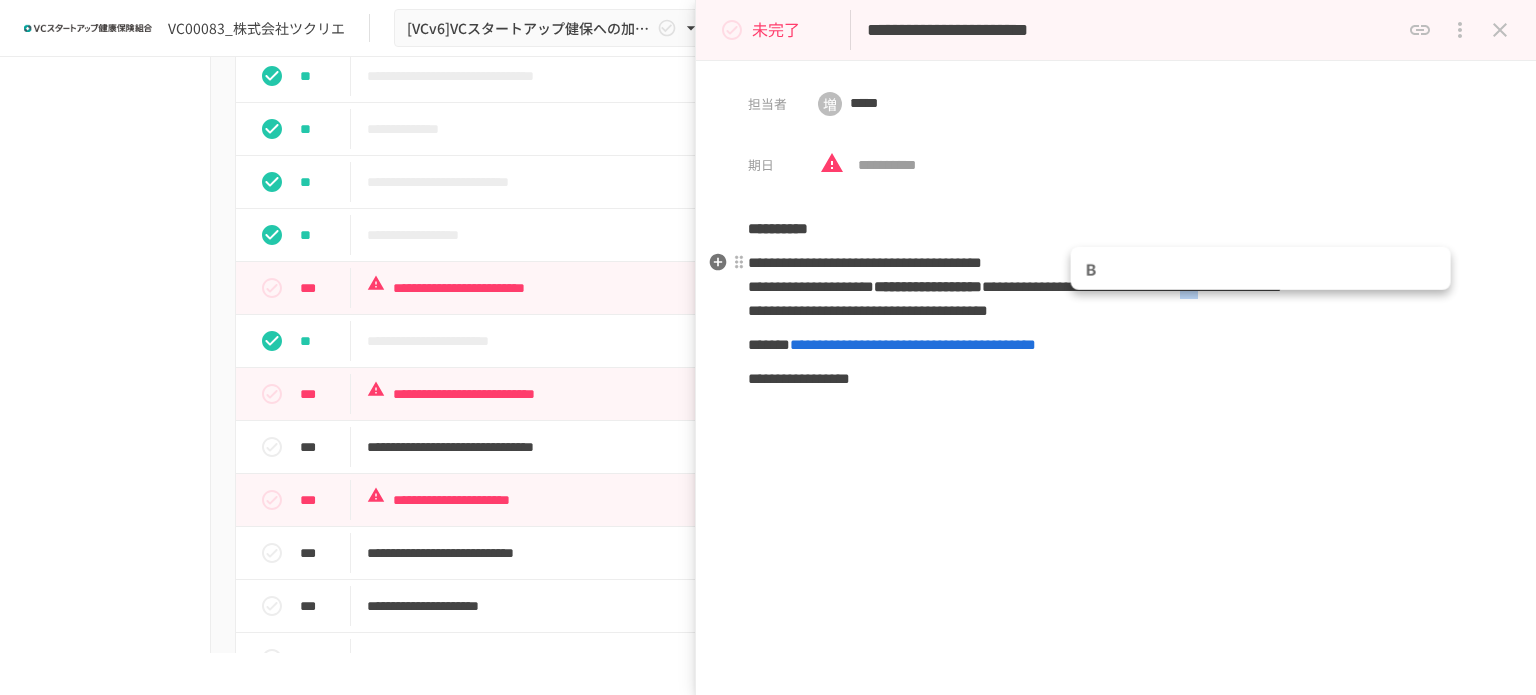 drag, startPoint x: 1117, startPoint y: 313, endPoint x: 1071, endPoint y: 312, distance: 46.010868 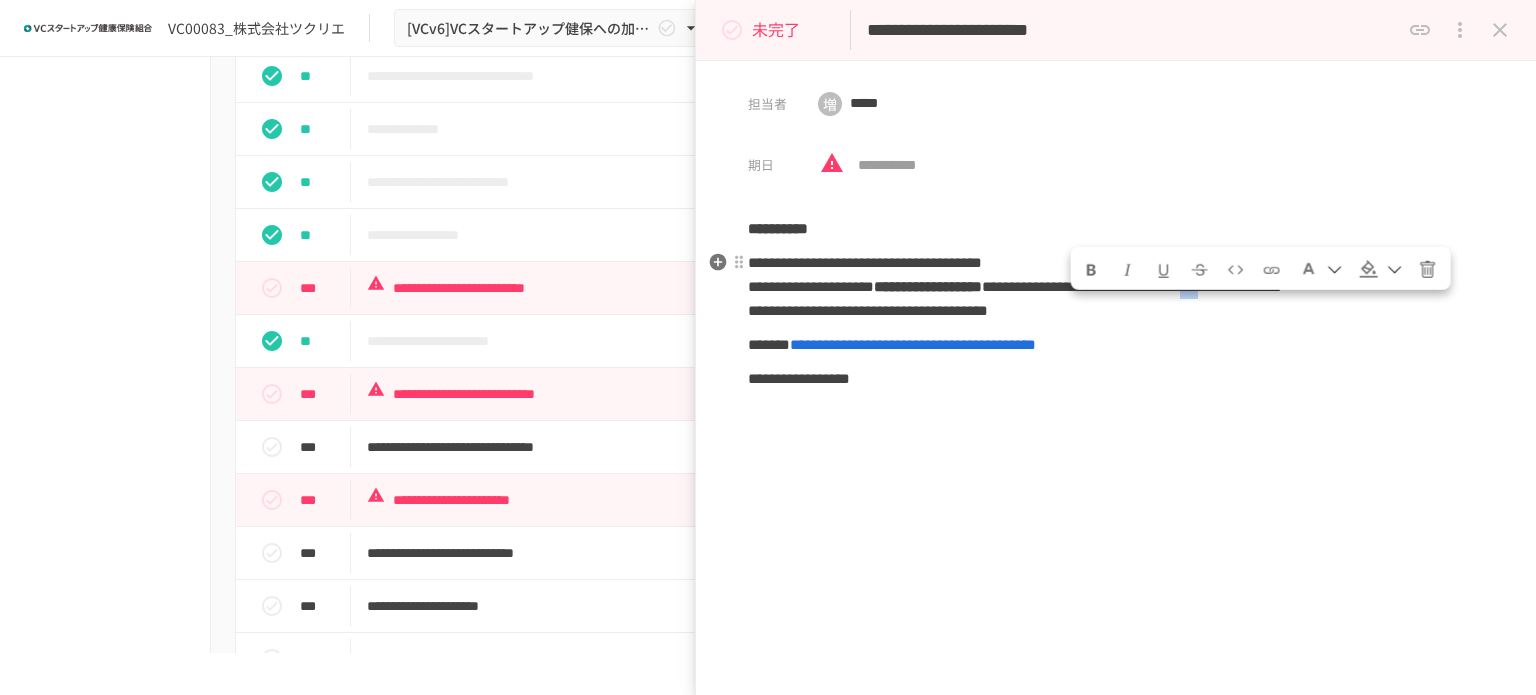 click on "**********" at bounding box center [1132, 286] 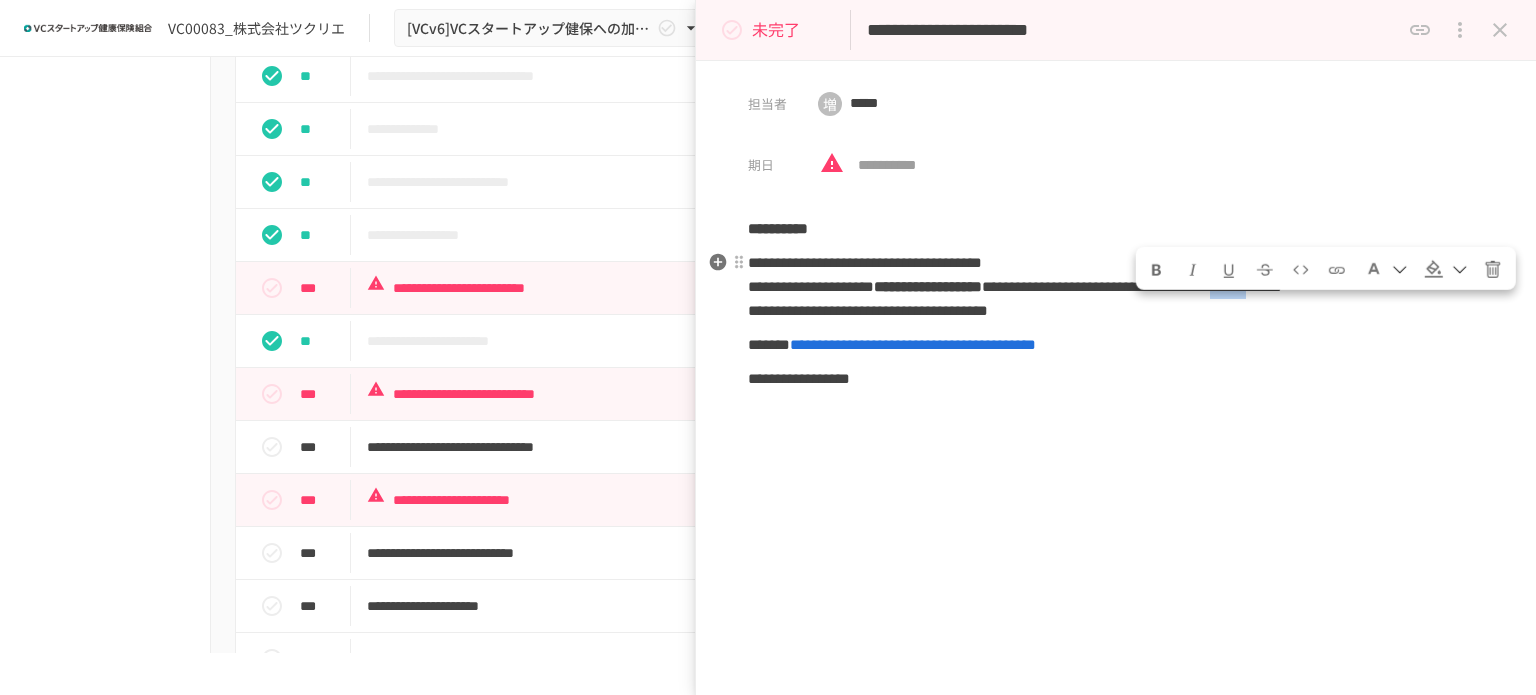 drag, startPoint x: 1156, startPoint y: 310, endPoint x: 1240, endPoint y: 316, distance: 84.21401 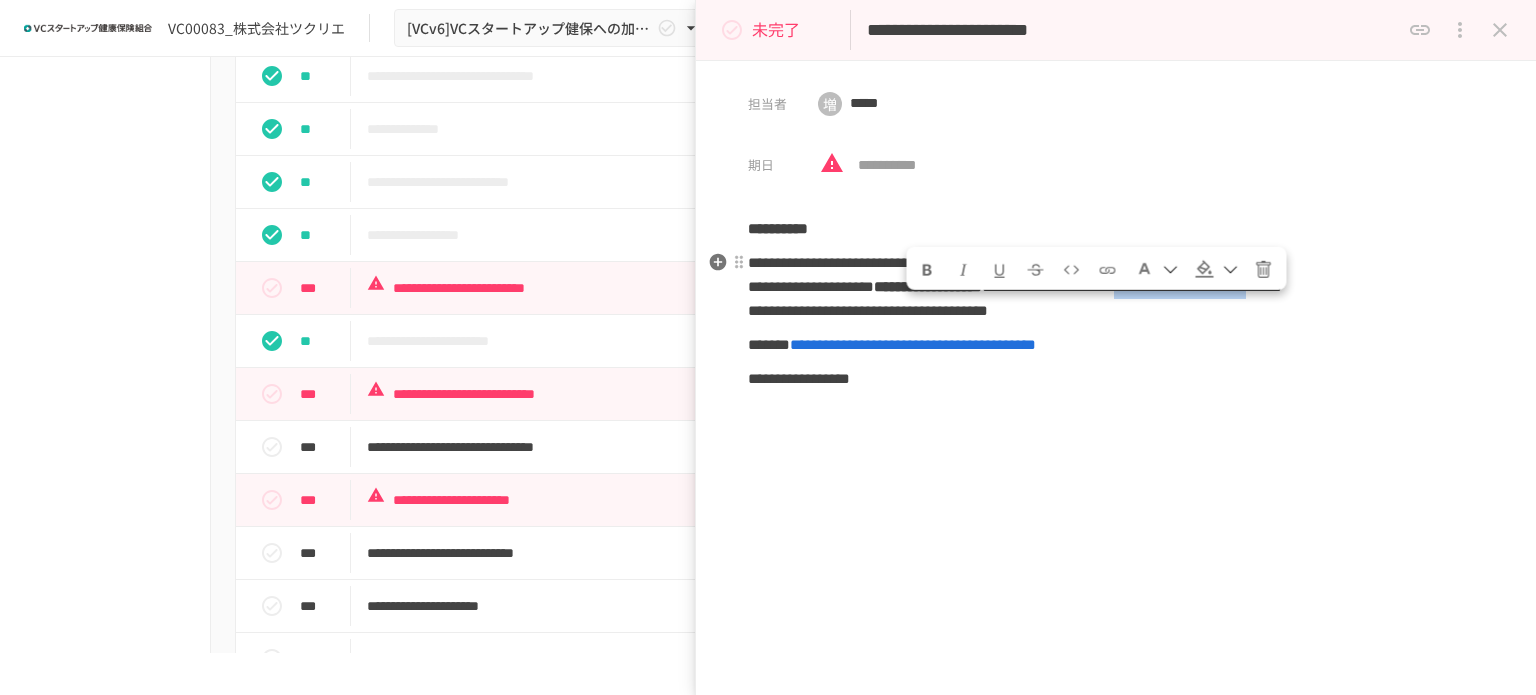 drag, startPoint x: 1240, startPoint y: 313, endPoint x: 913, endPoint y: 310, distance: 327.01376 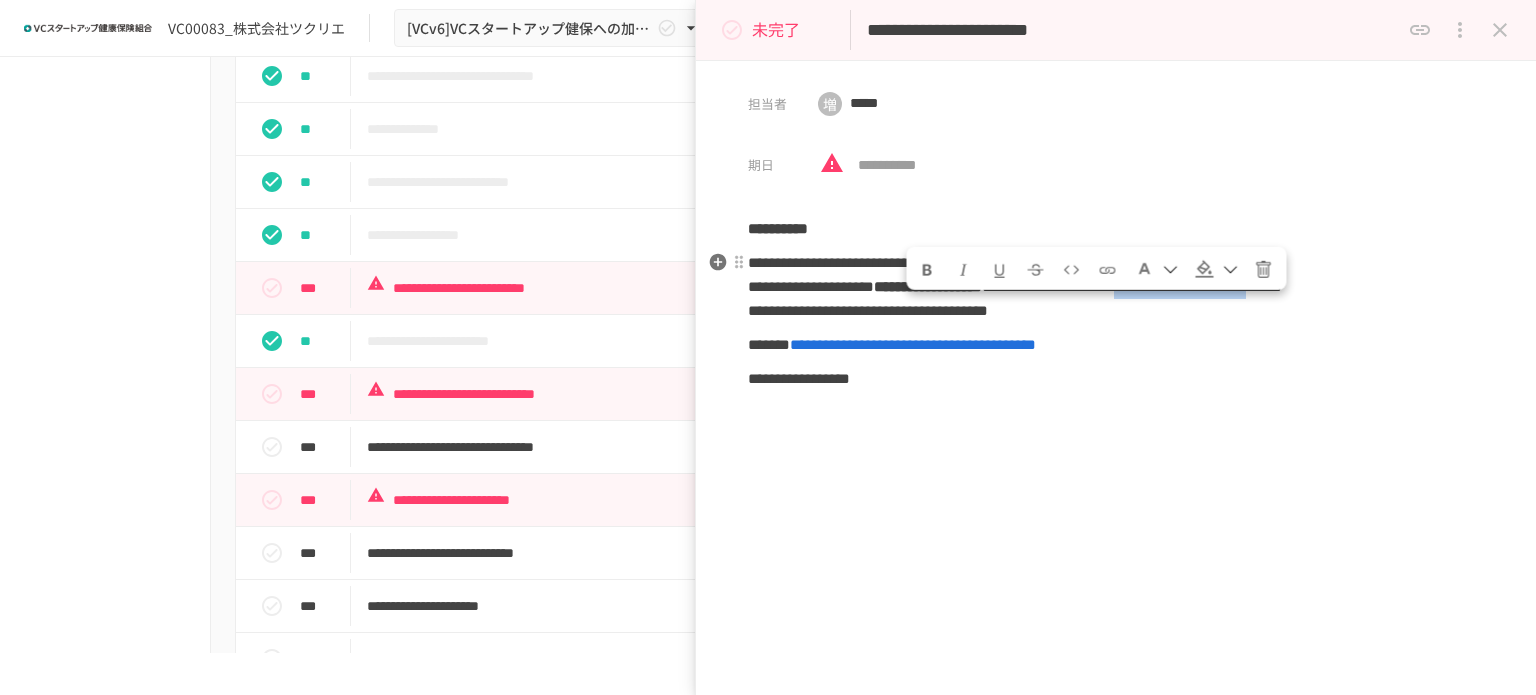 click on "**********" at bounding box center (1132, 286) 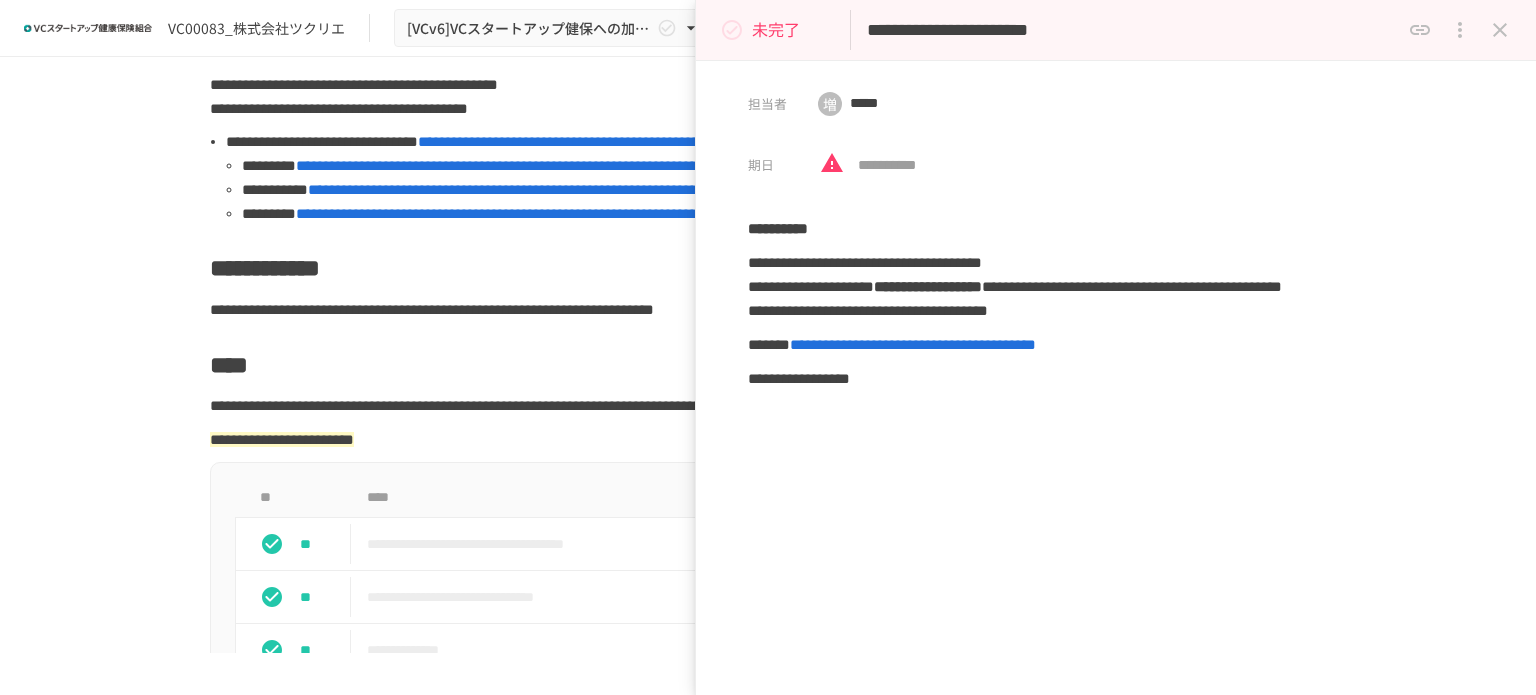 scroll, scrollTop: 400, scrollLeft: 0, axis: vertical 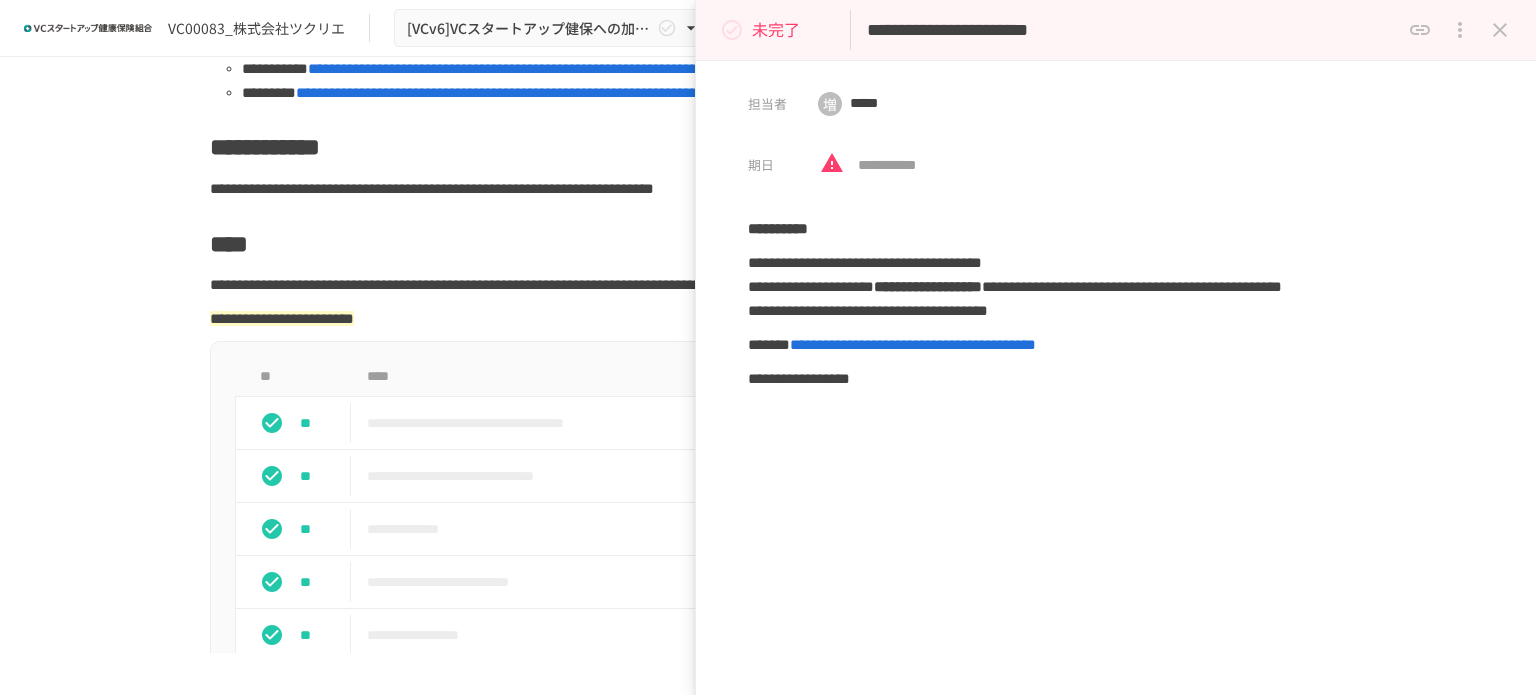 click on "**********" at bounding box center (582, 284) 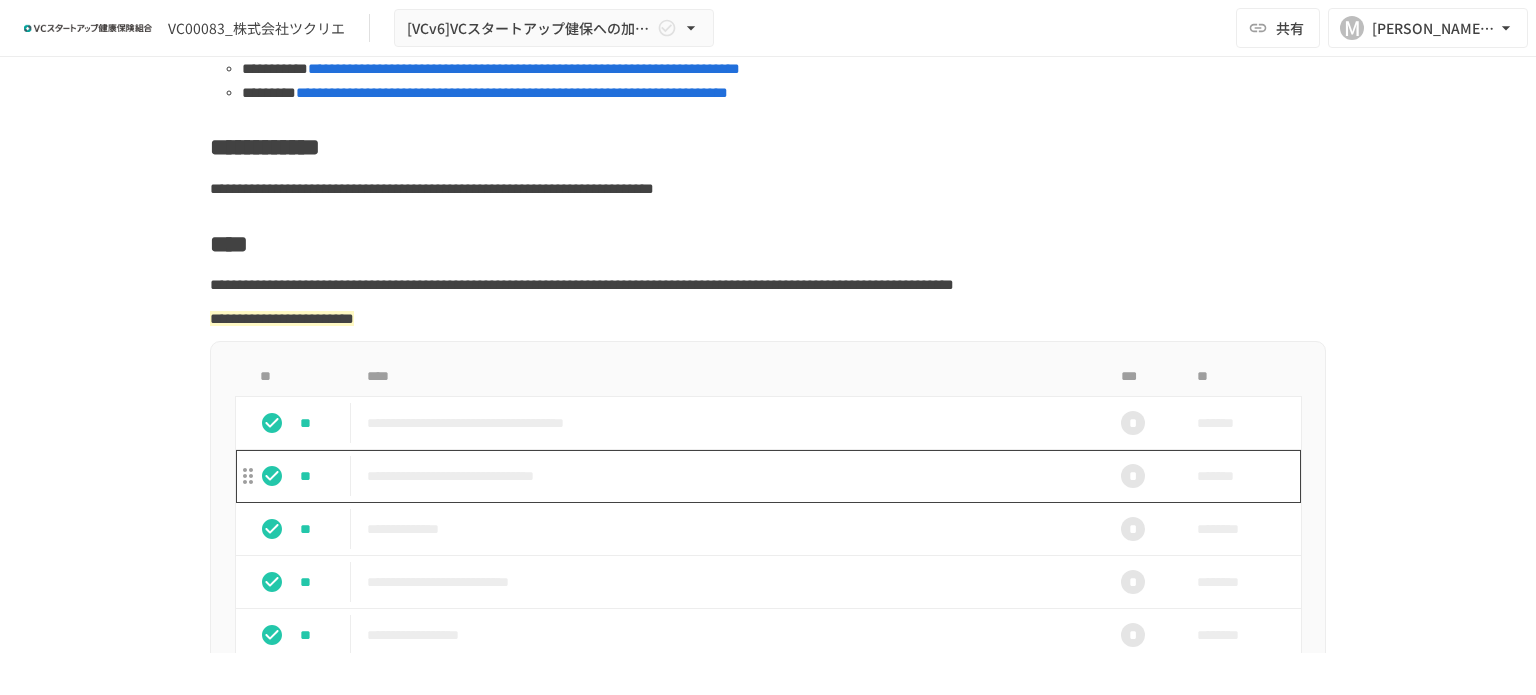 click on "**********" at bounding box center [726, 476] 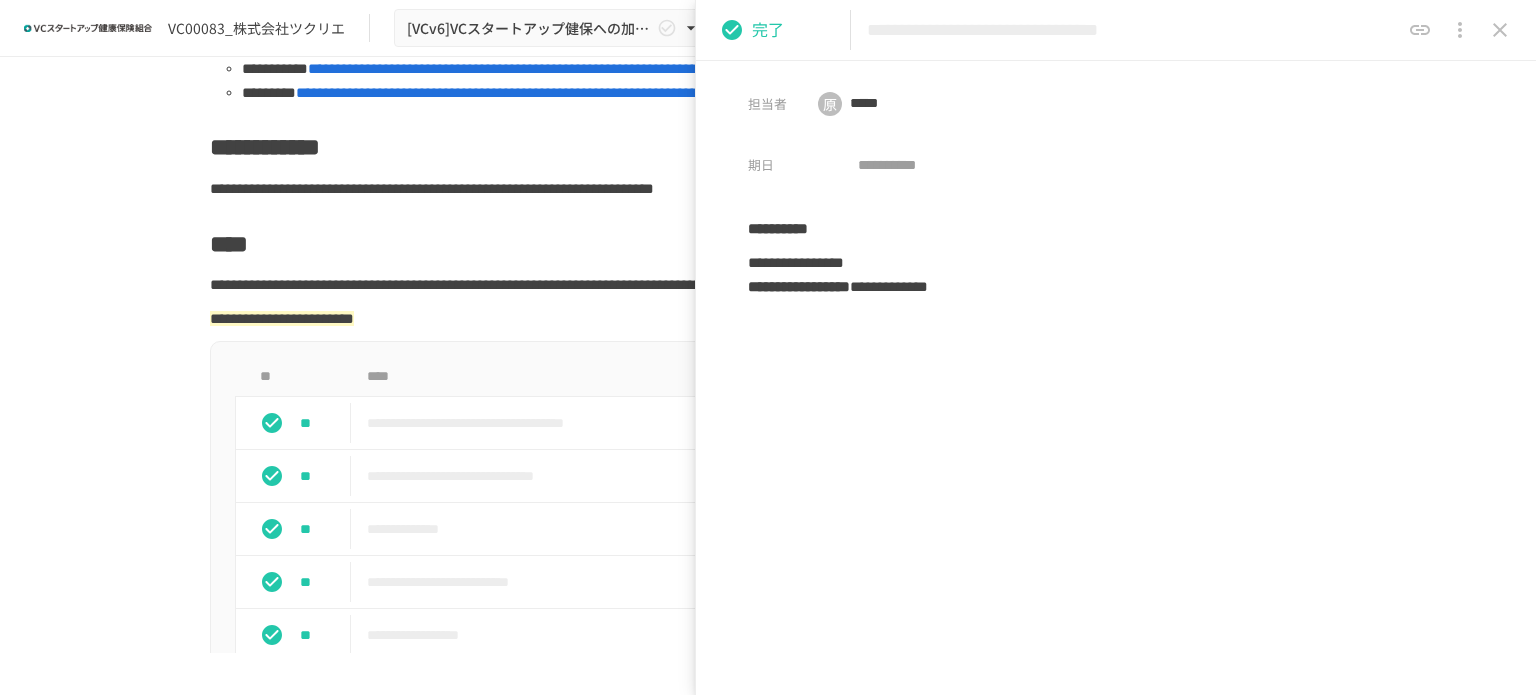 click 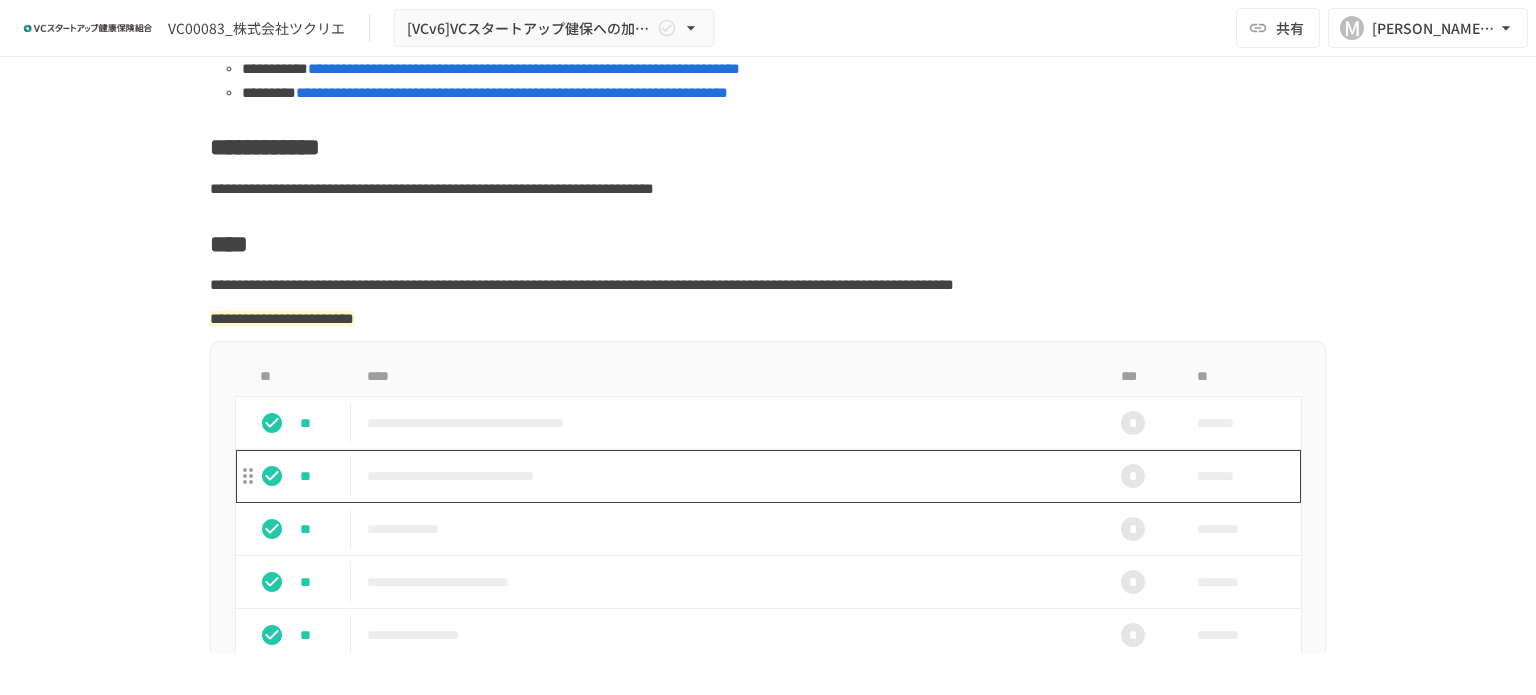 click on "**********" at bounding box center [726, 476] 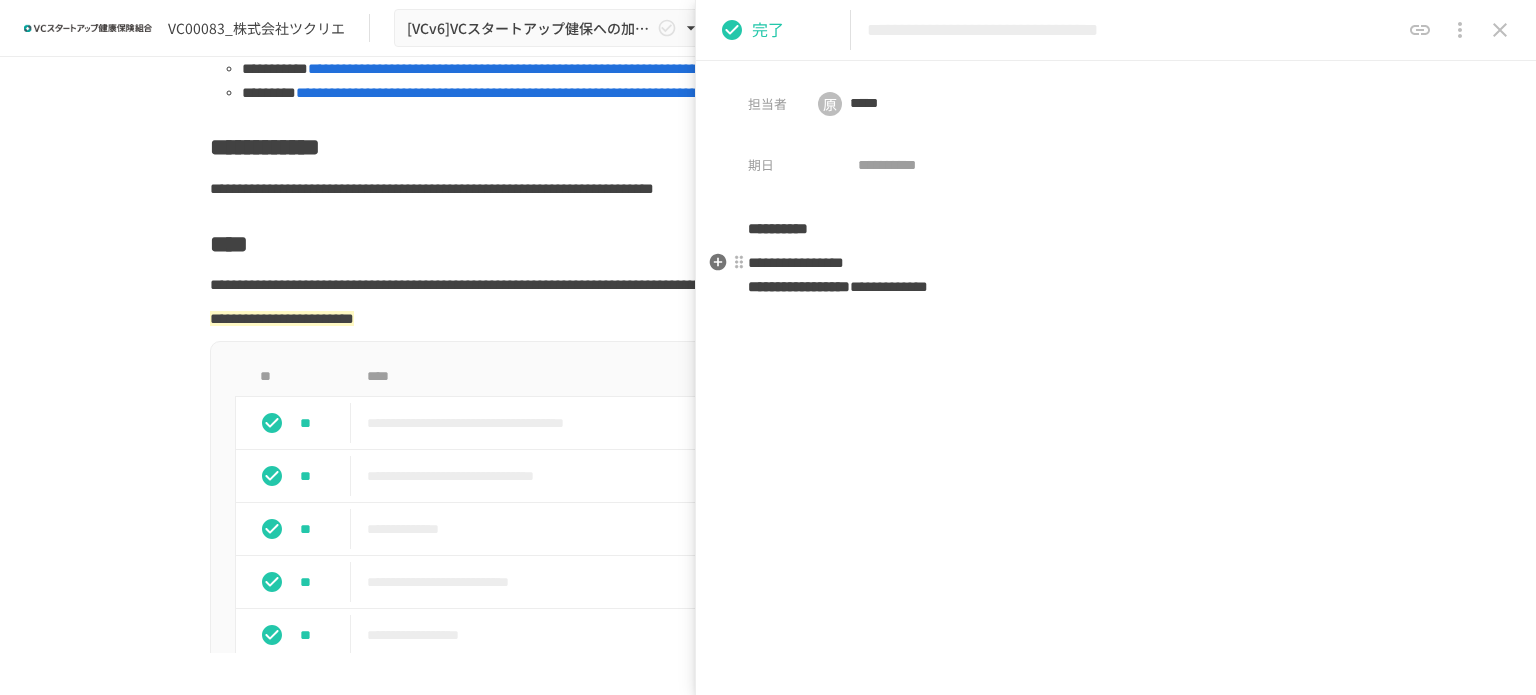 click on "**********" at bounding box center [799, 286] 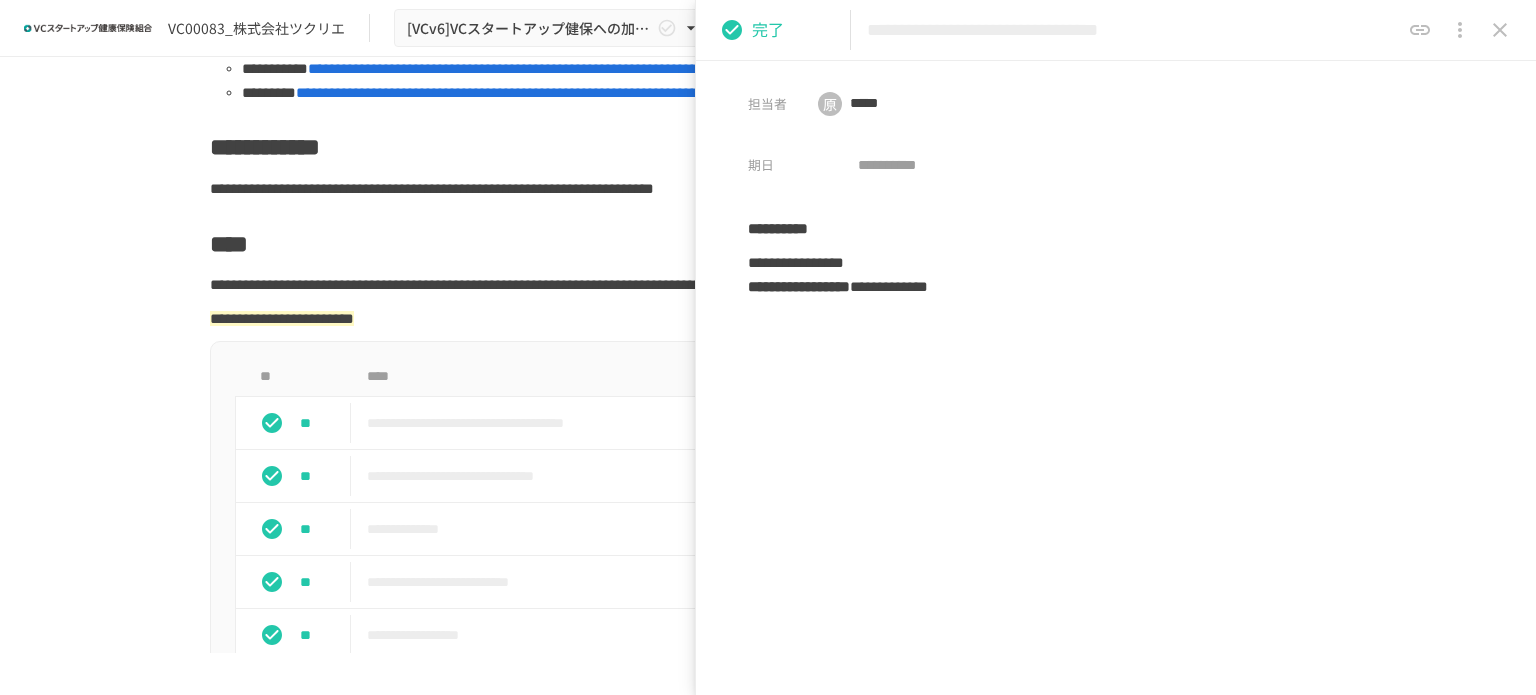 click 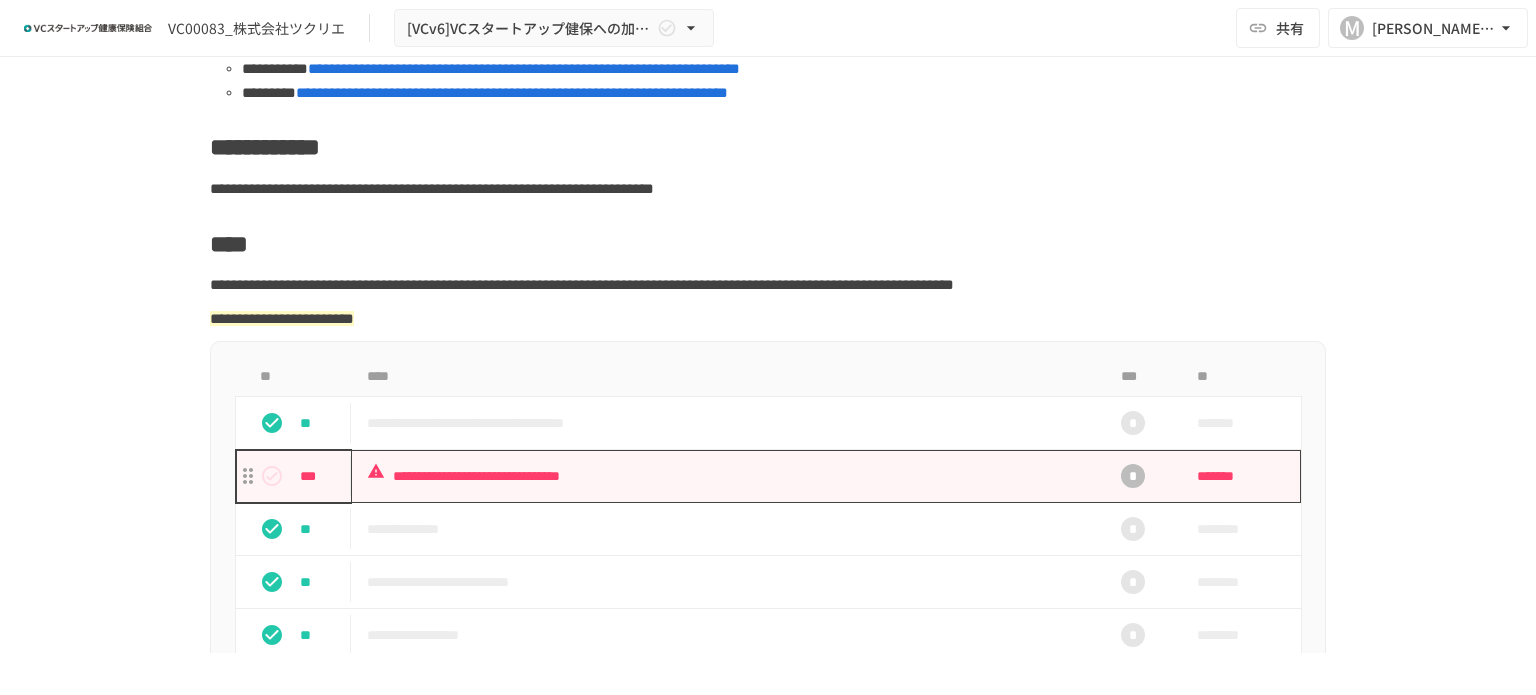 click on "**********" at bounding box center [726, 476] 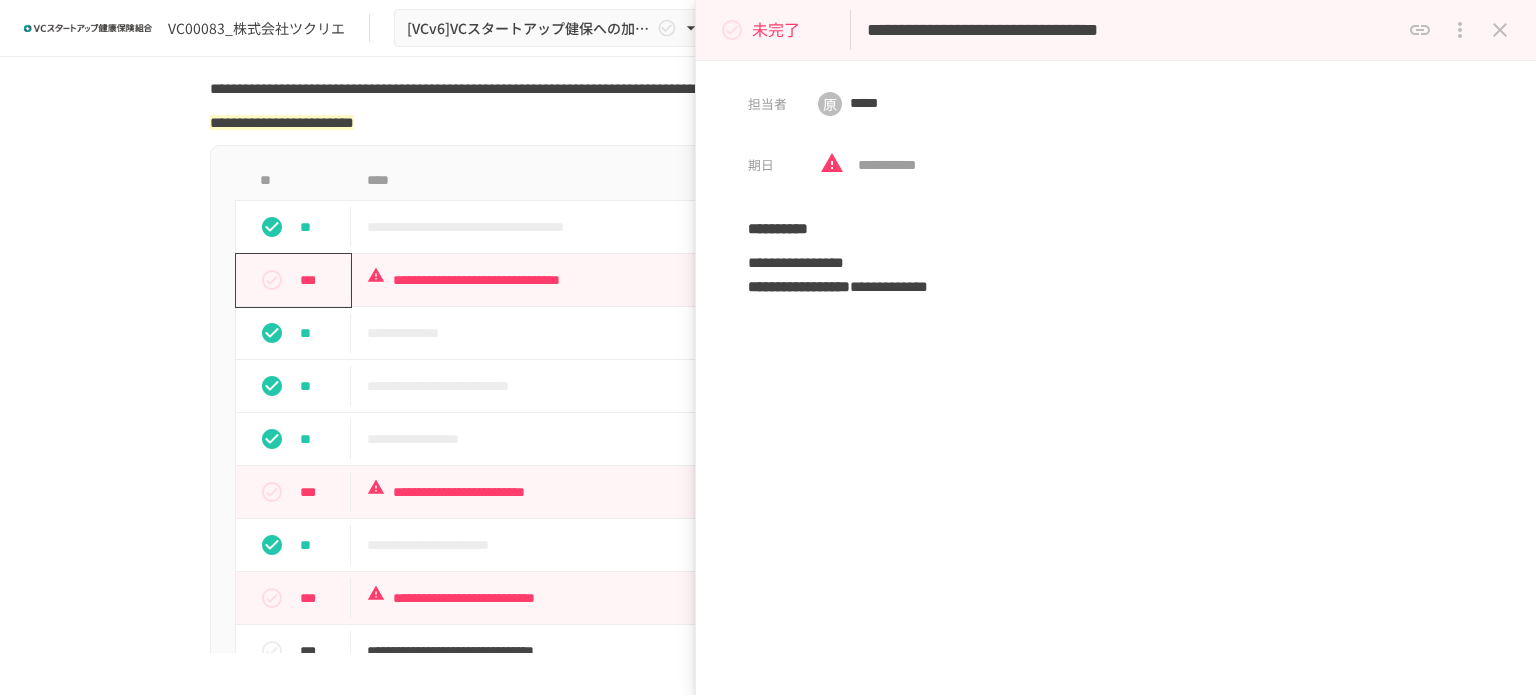 scroll, scrollTop: 600, scrollLeft: 0, axis: vertical 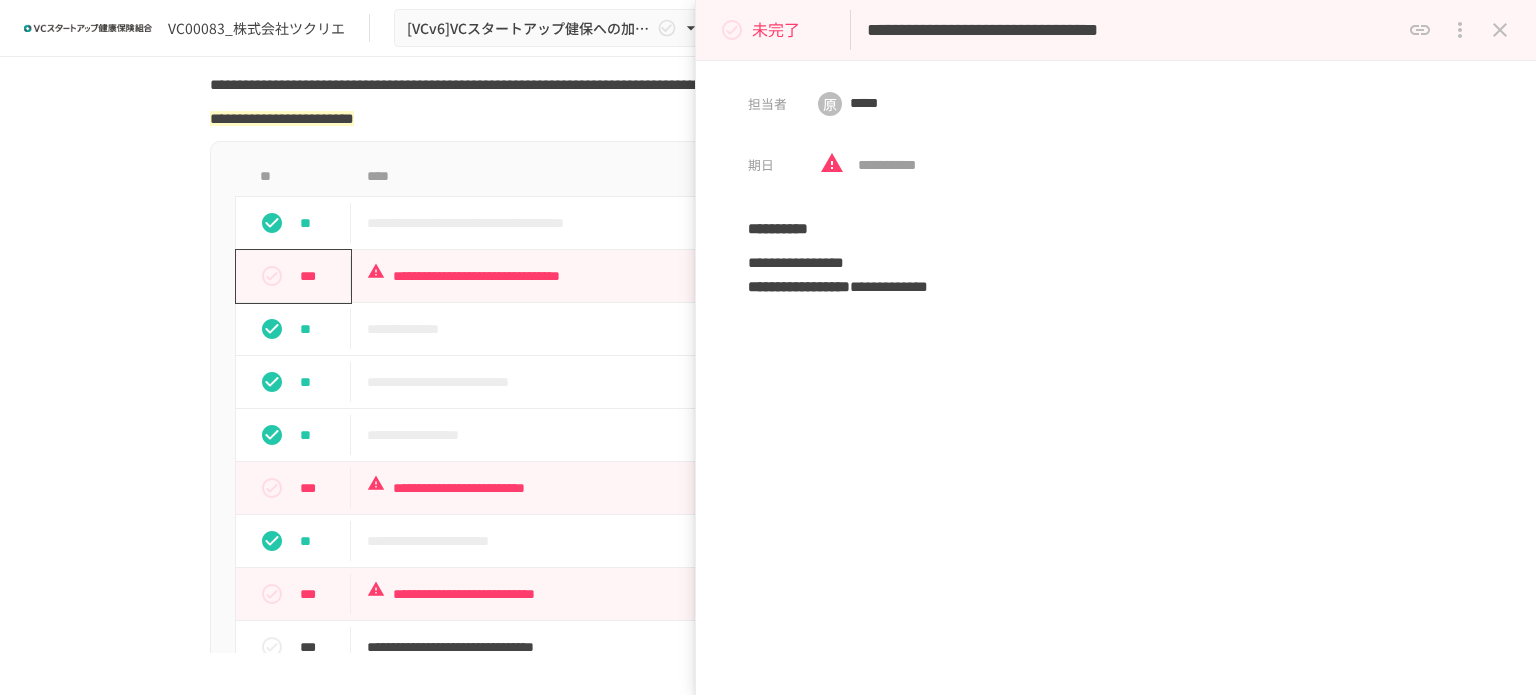 click 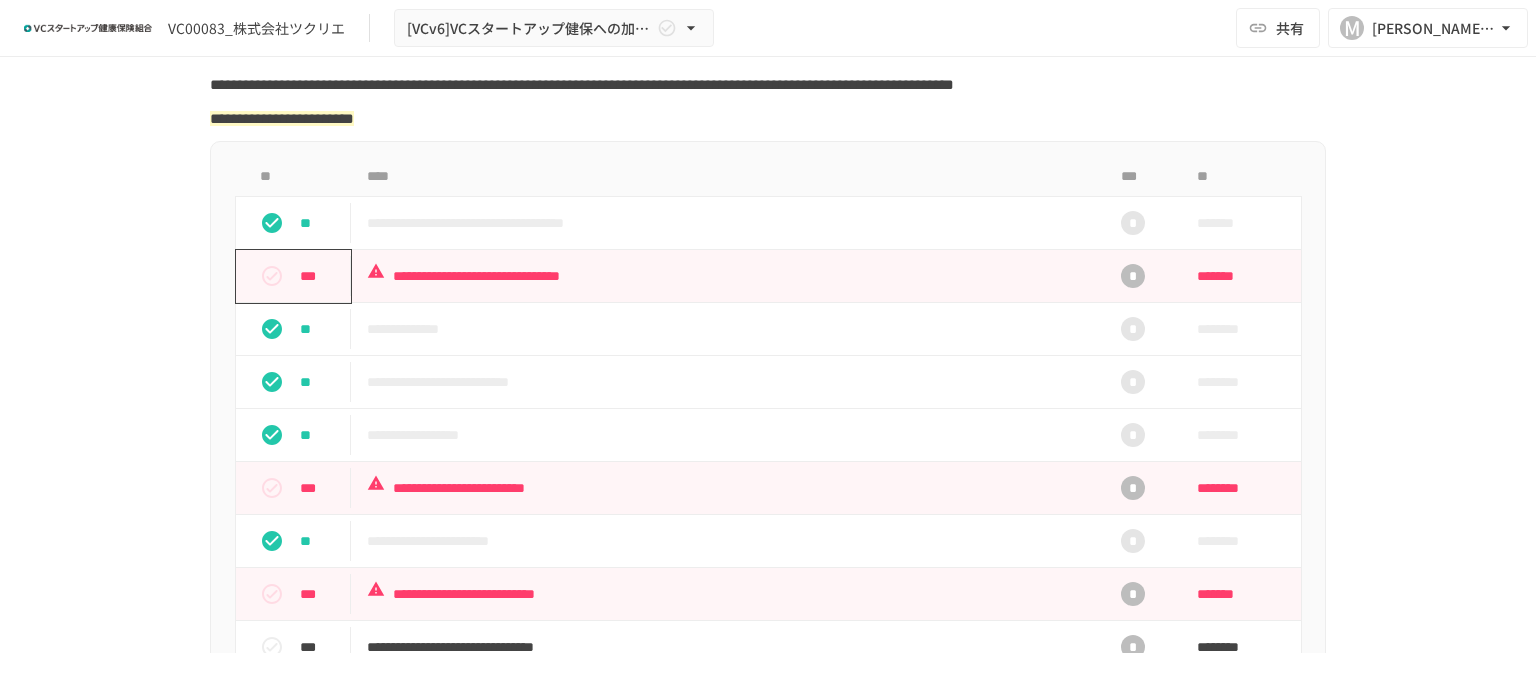 click 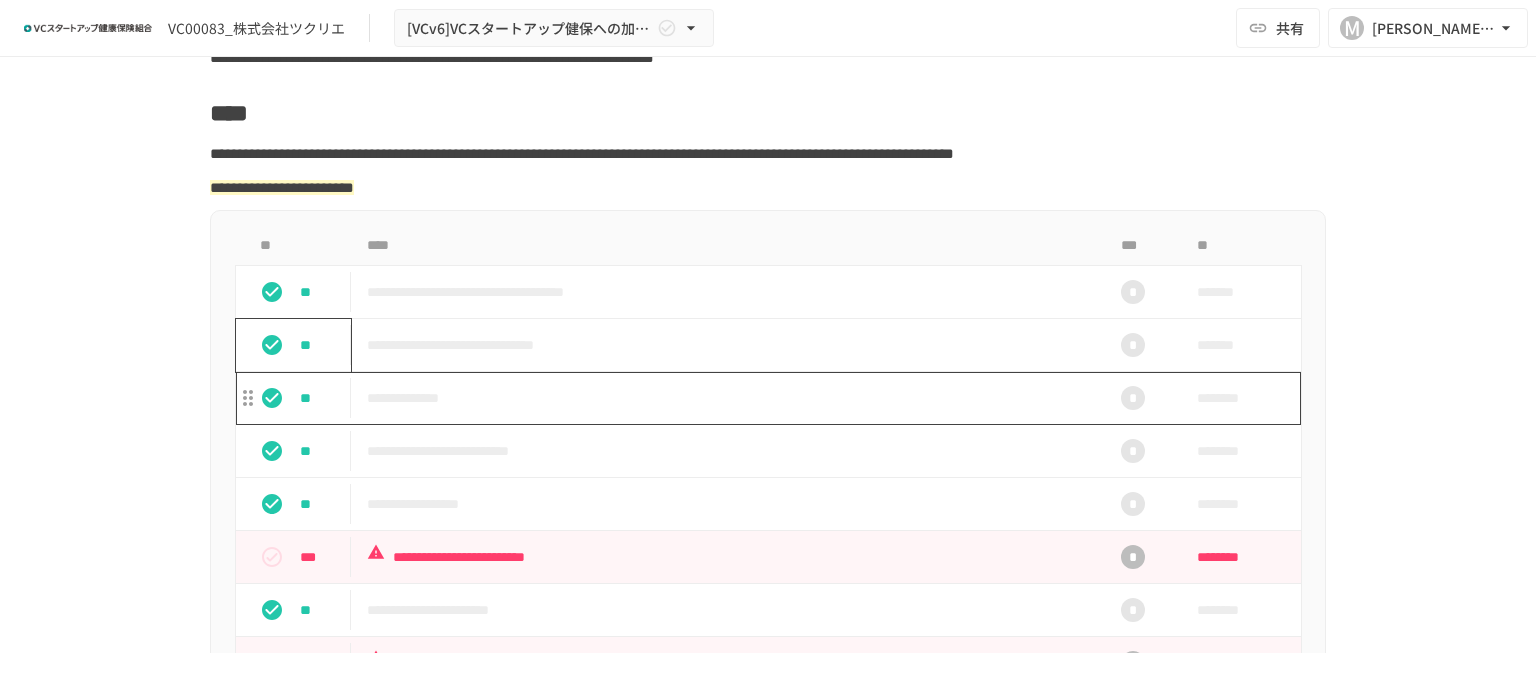 scroll, scrollTop: 500, scrollLeft: 0, axis: vertical 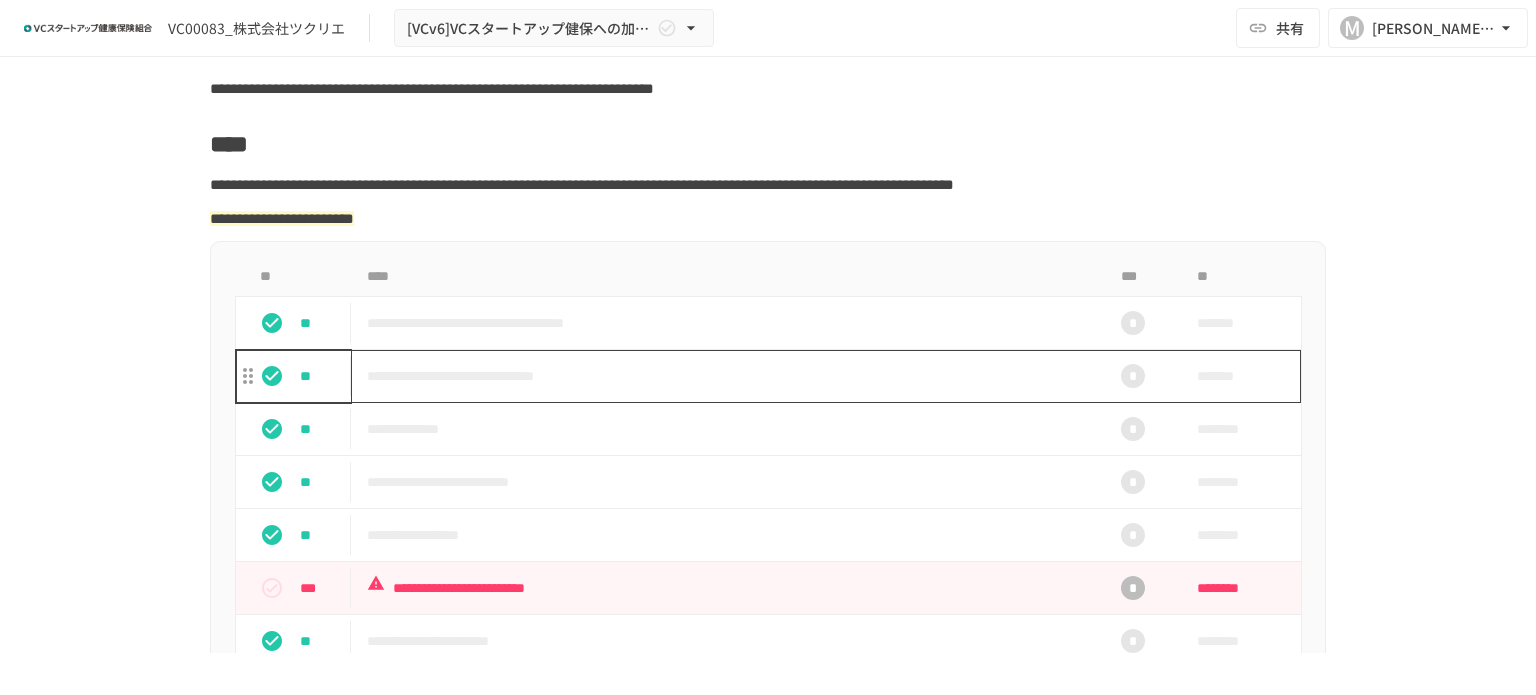 click on "**********" at bounding box center [726, 376] 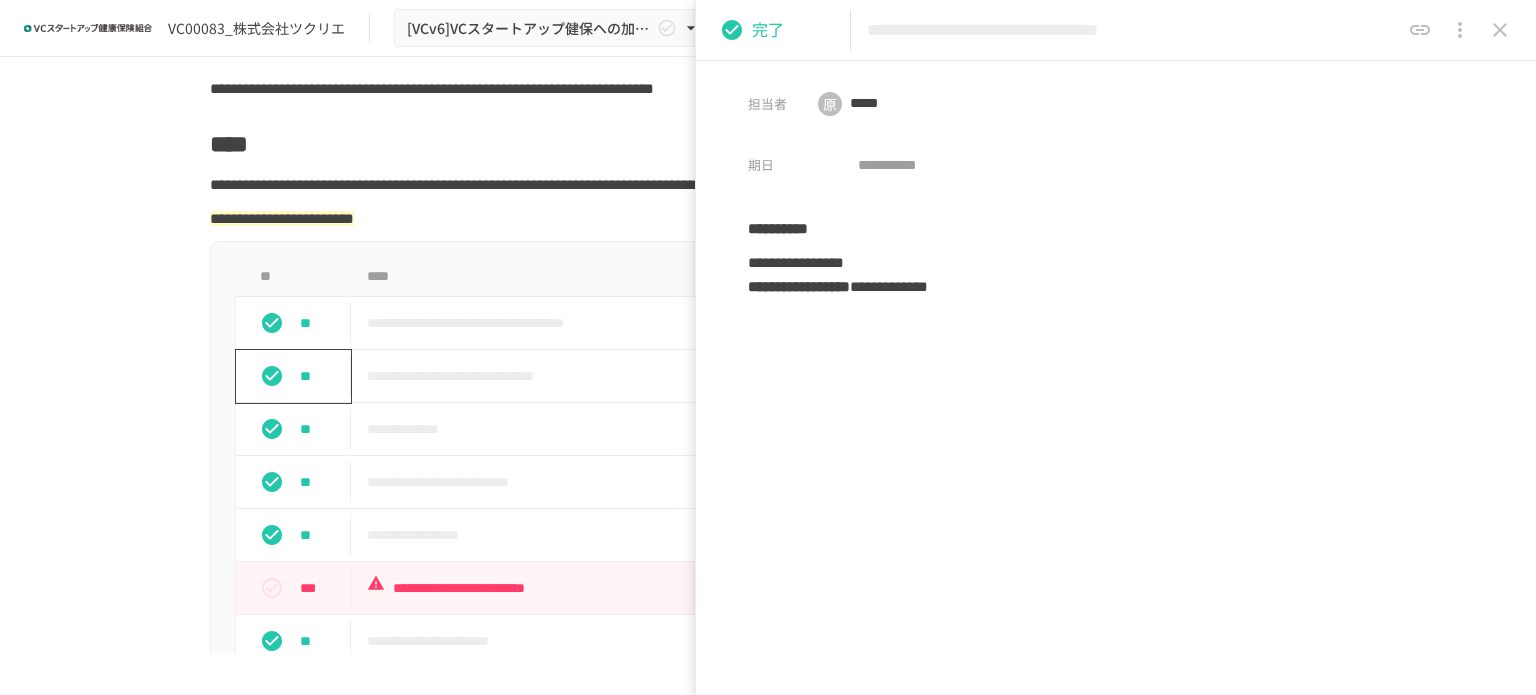 click 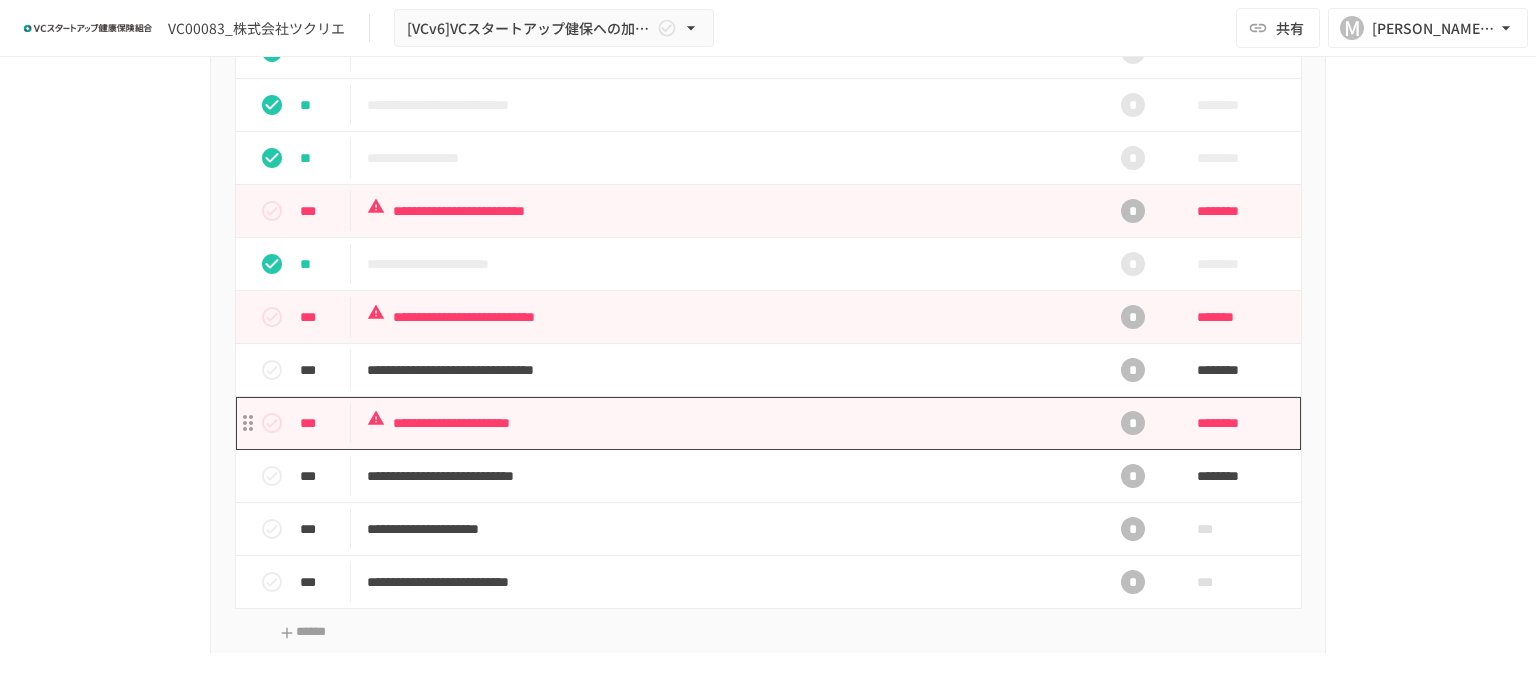 scroll, scrollTop: 900, scrollLeft: 0, axis: vertical 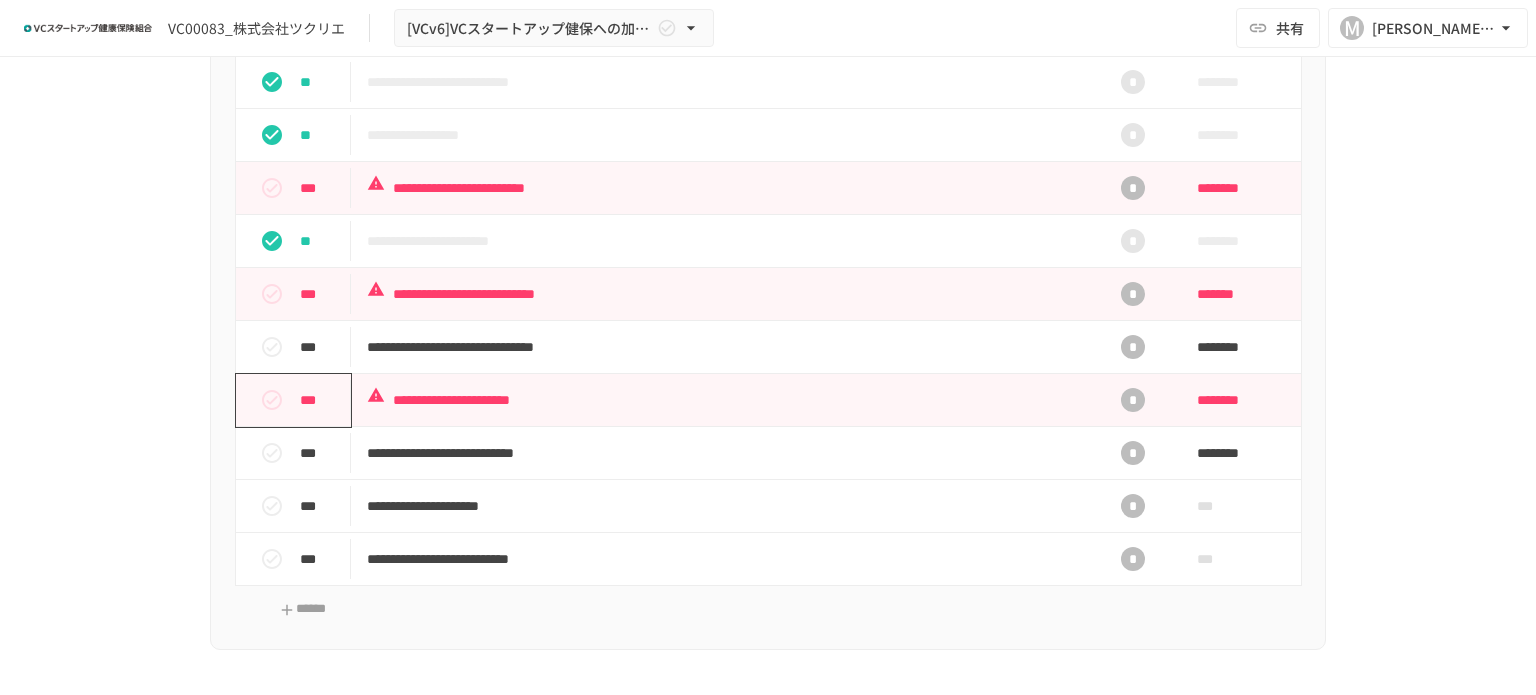 click 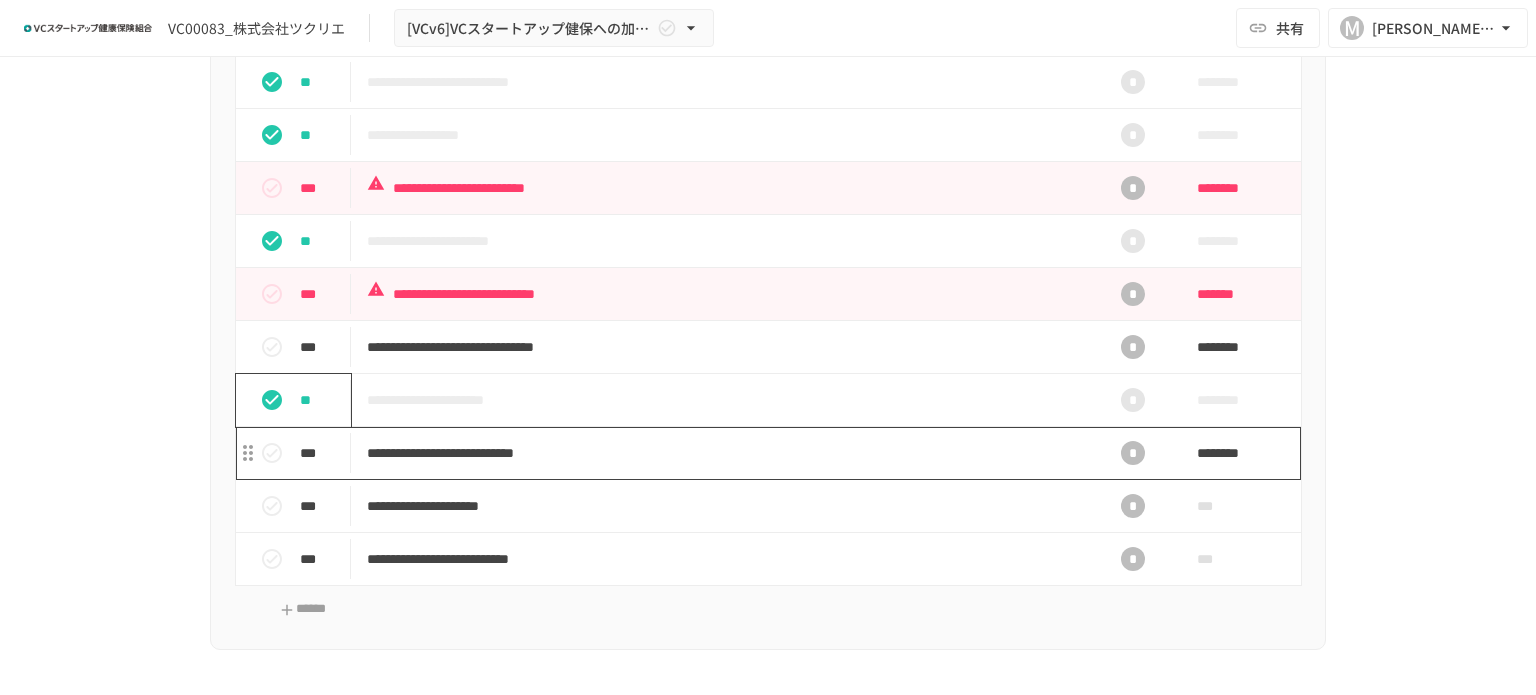 click on "**********" at bounding box center [726, 453] 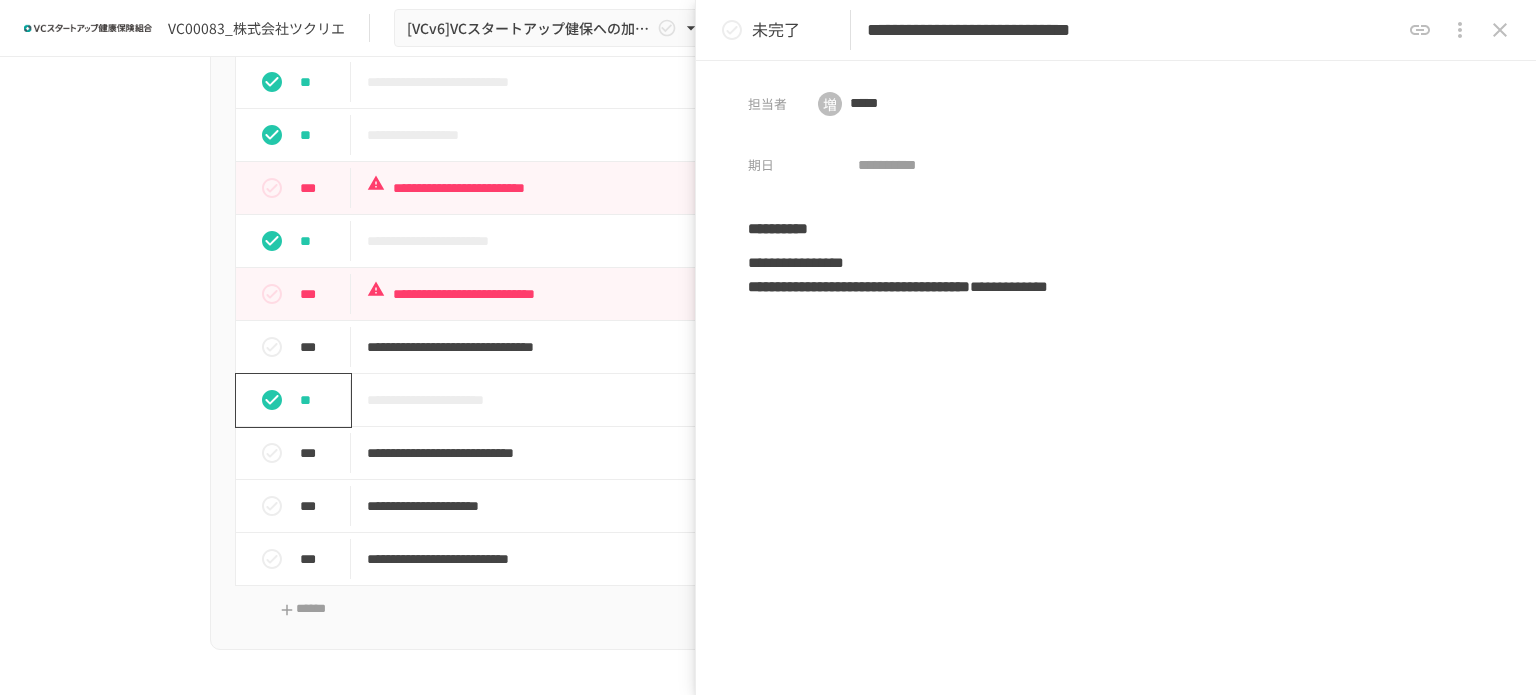 click 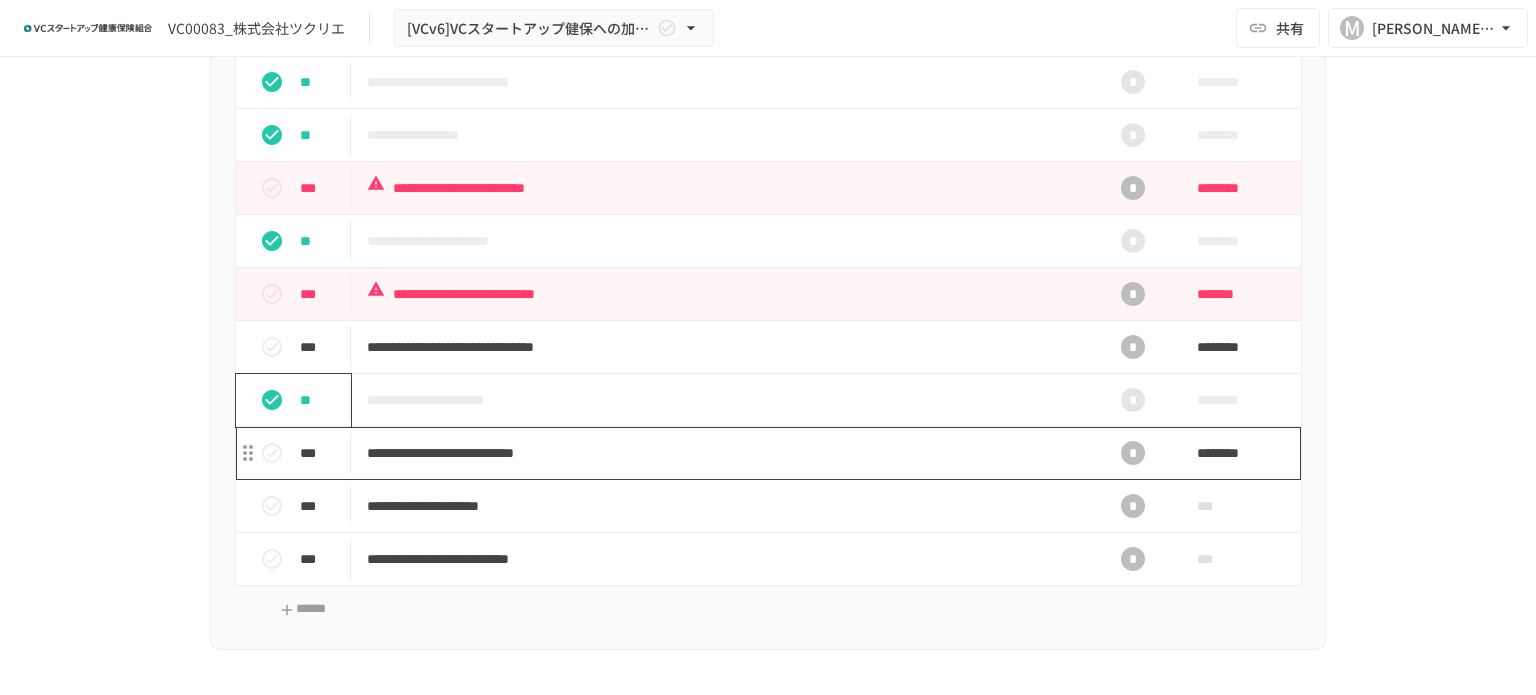 click on "**********" at bounding box center [726, 453] 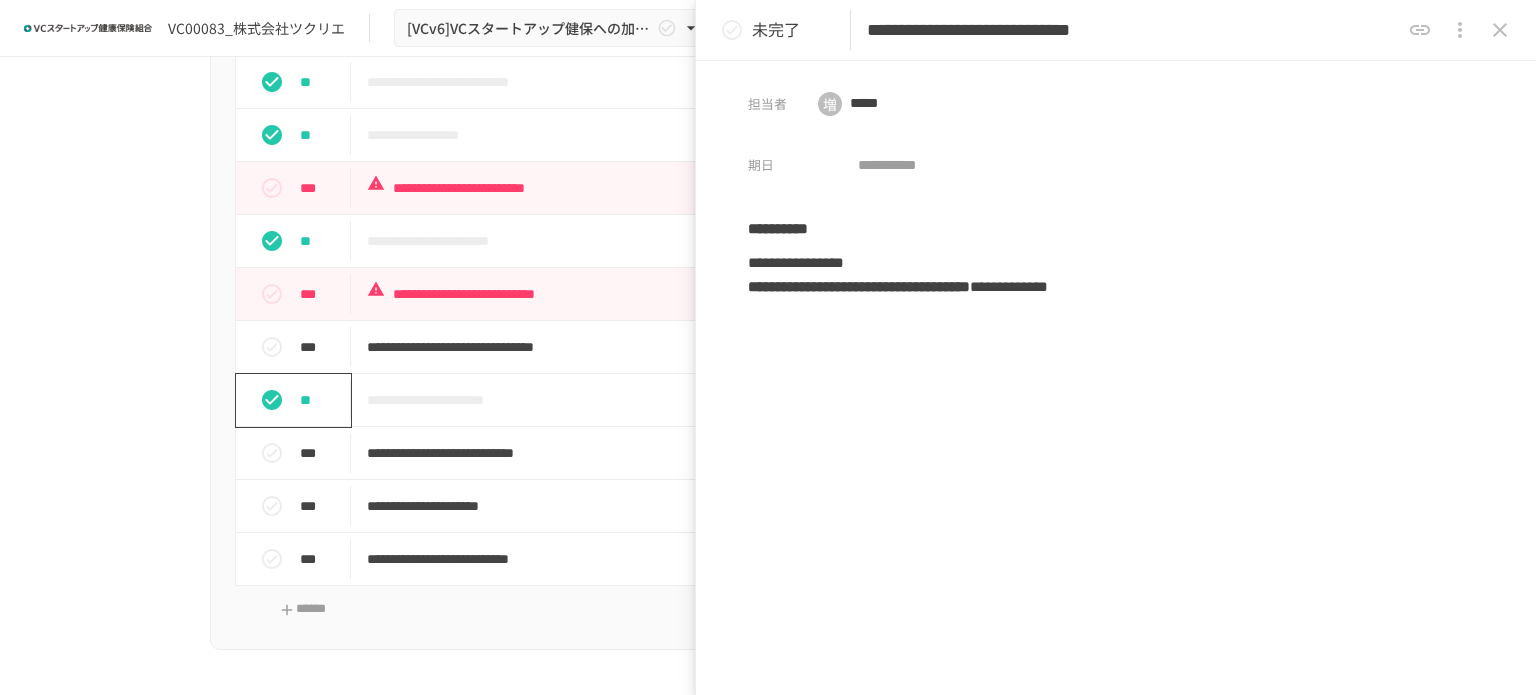 click 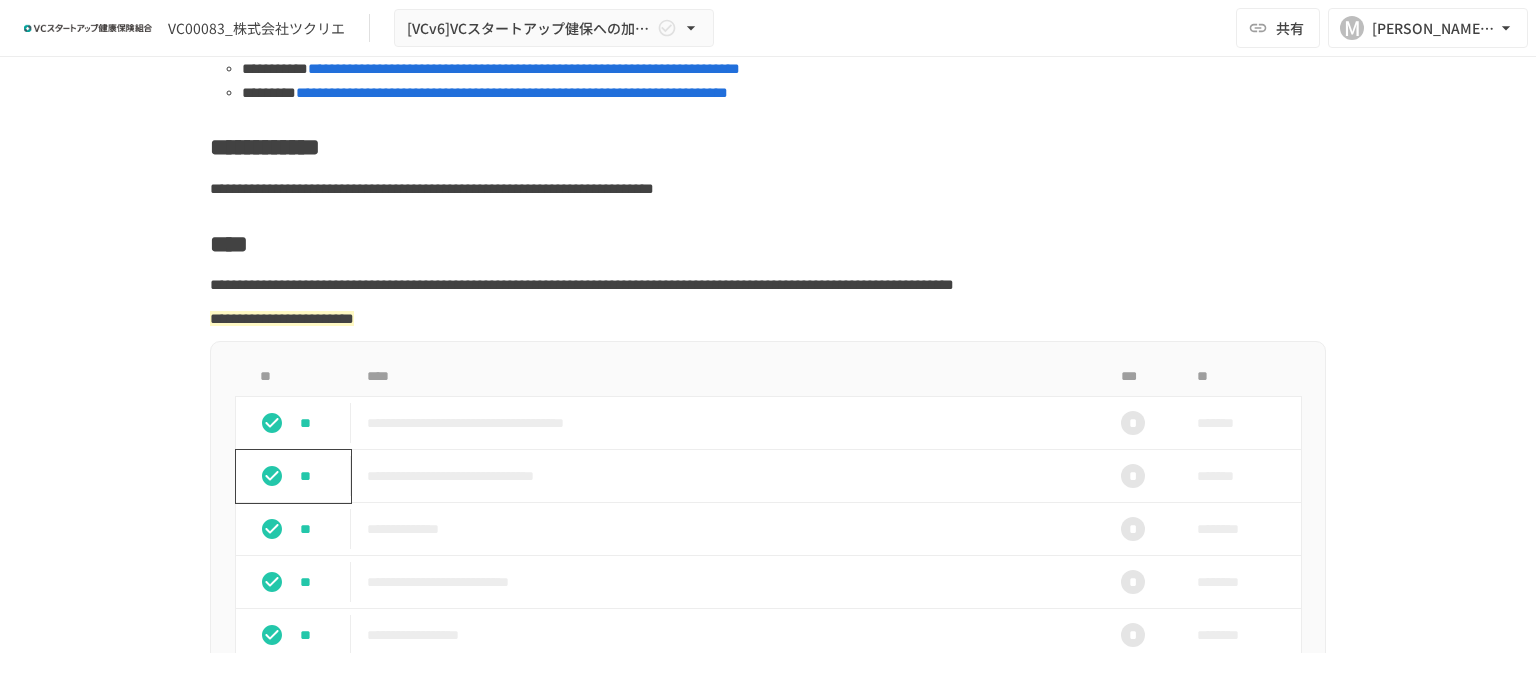 scroll, scrollTop: 100, scrollLeft: 0, axis: vertical 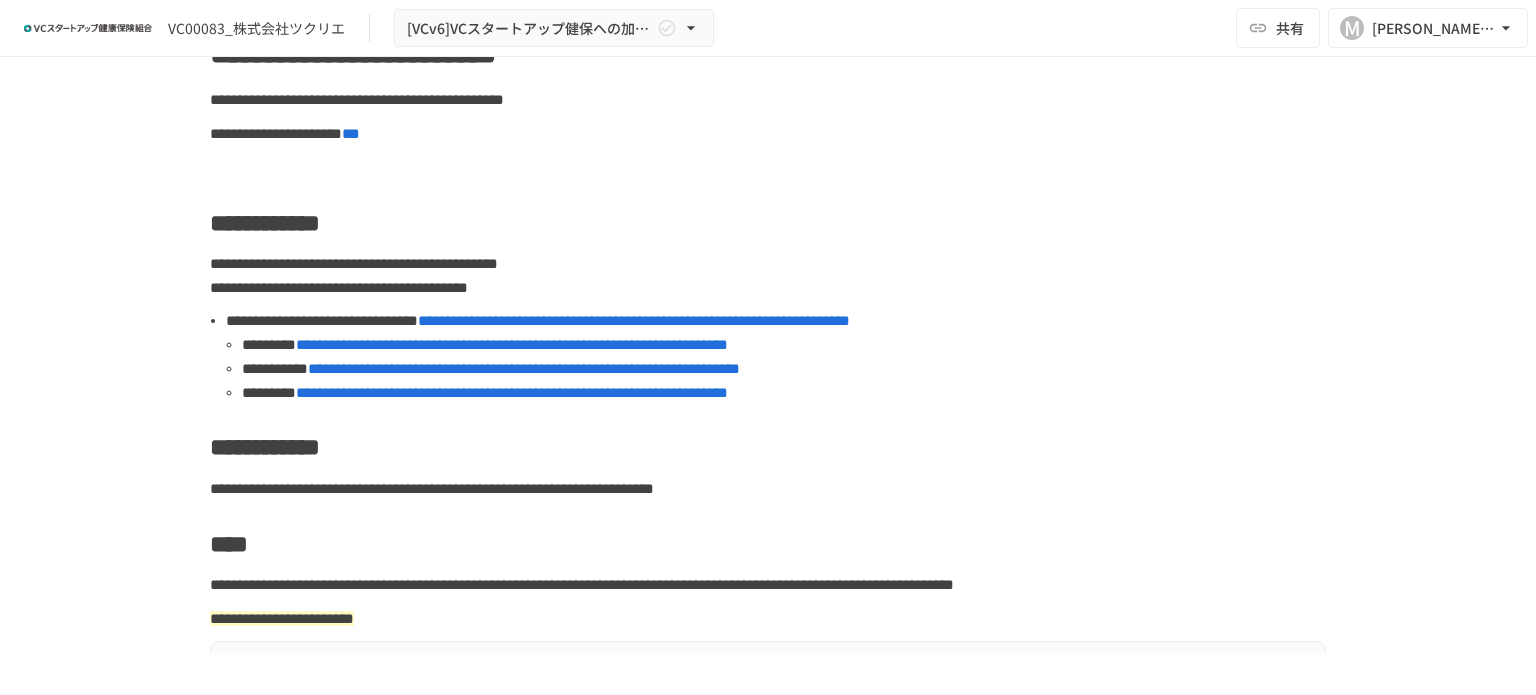 click on "**********" at bounding box center (512, 344) 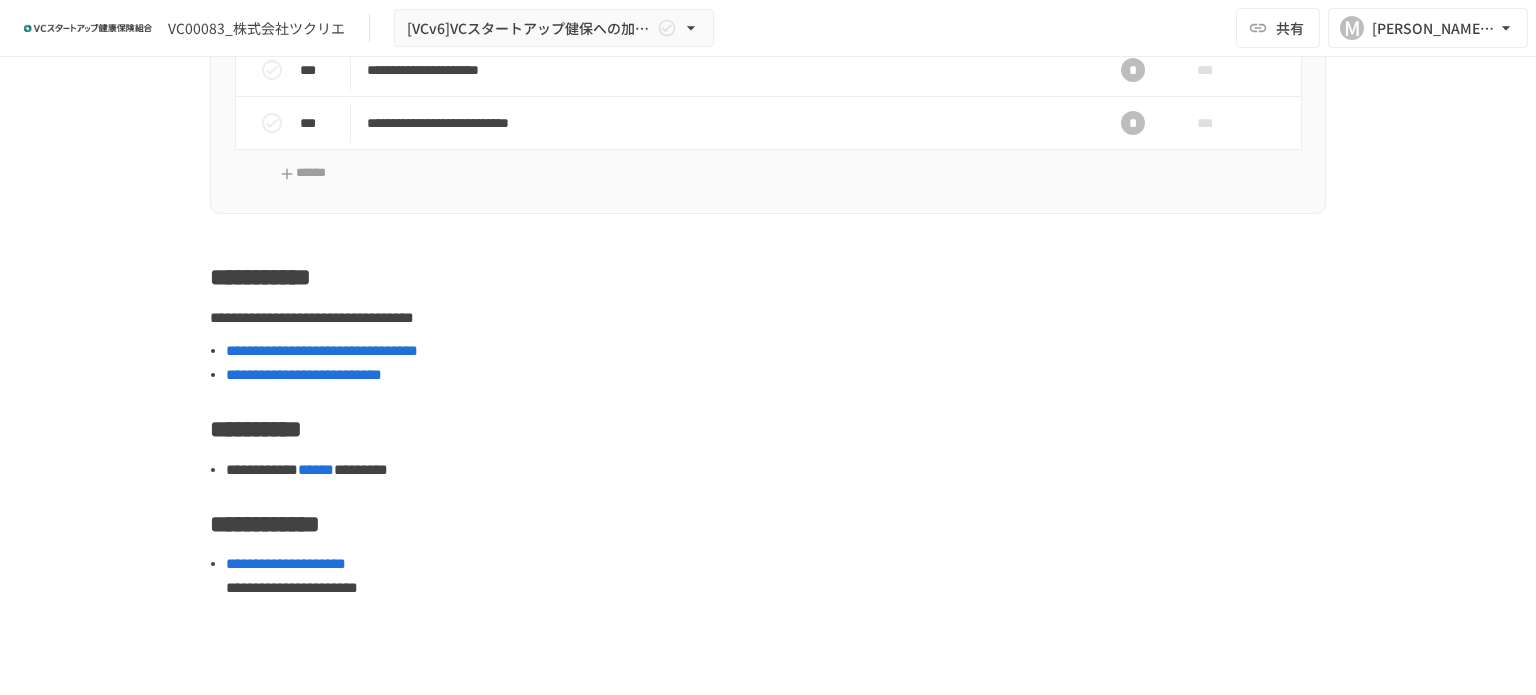 scroll, scrollTop: 1100, scrollLeft: 0, axis: vertical 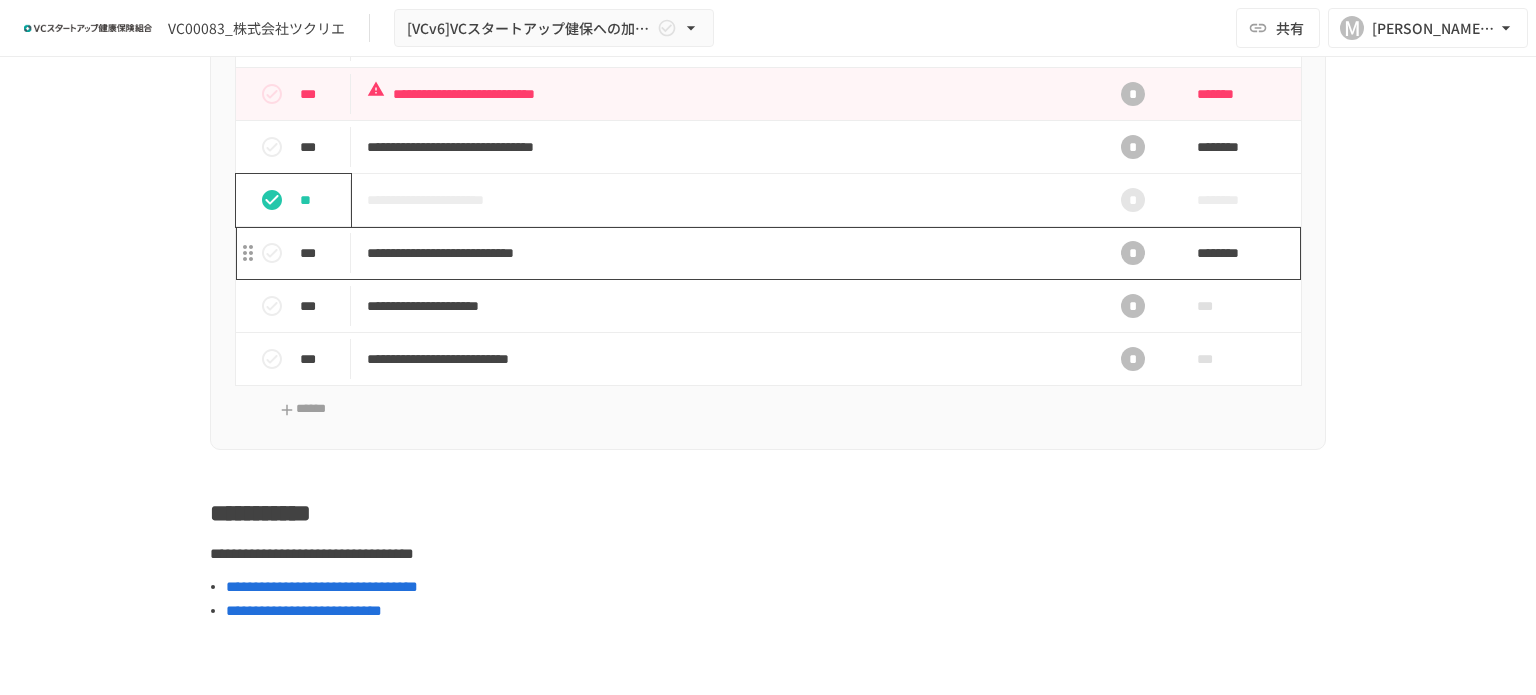 click on "**********" at bounding box center (726, 253) 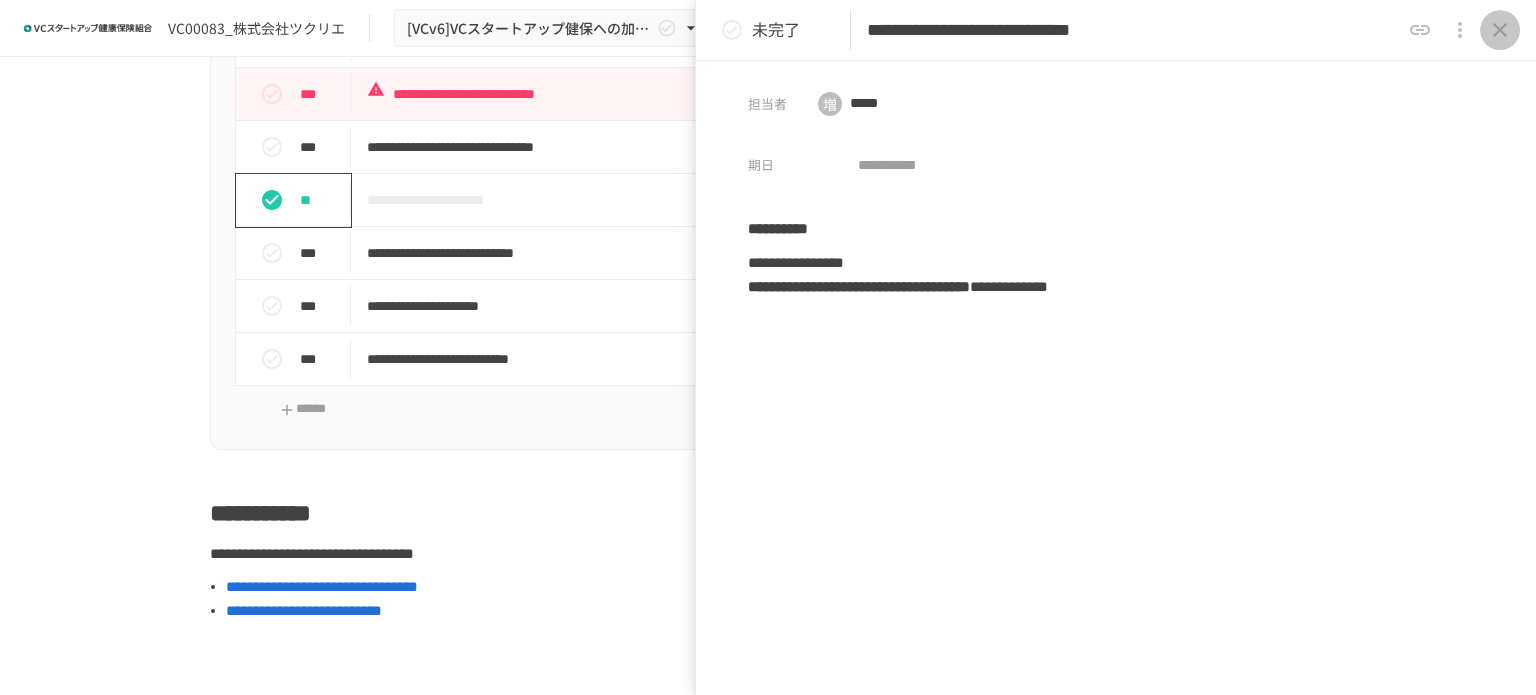 click 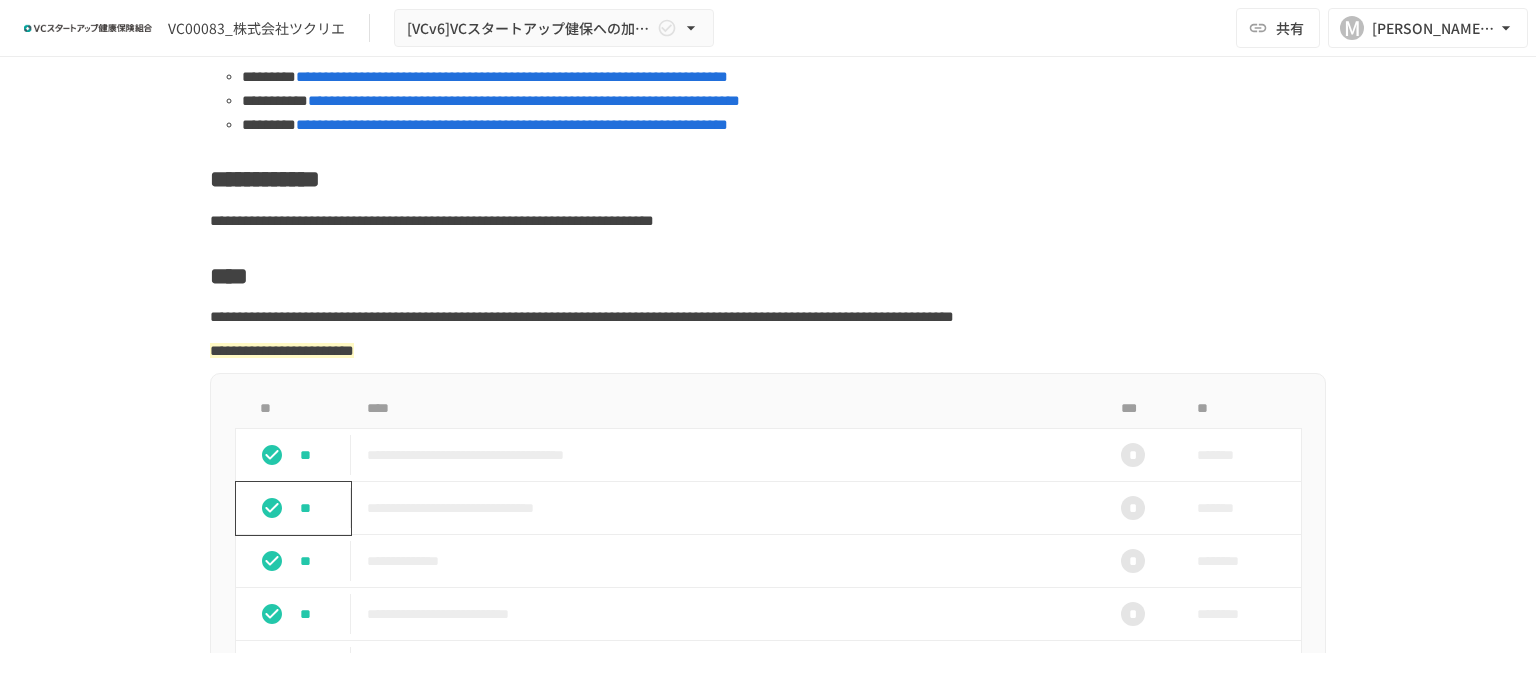 scroll, scrollTop: 340, scrollLeft: 0, axis: vertical 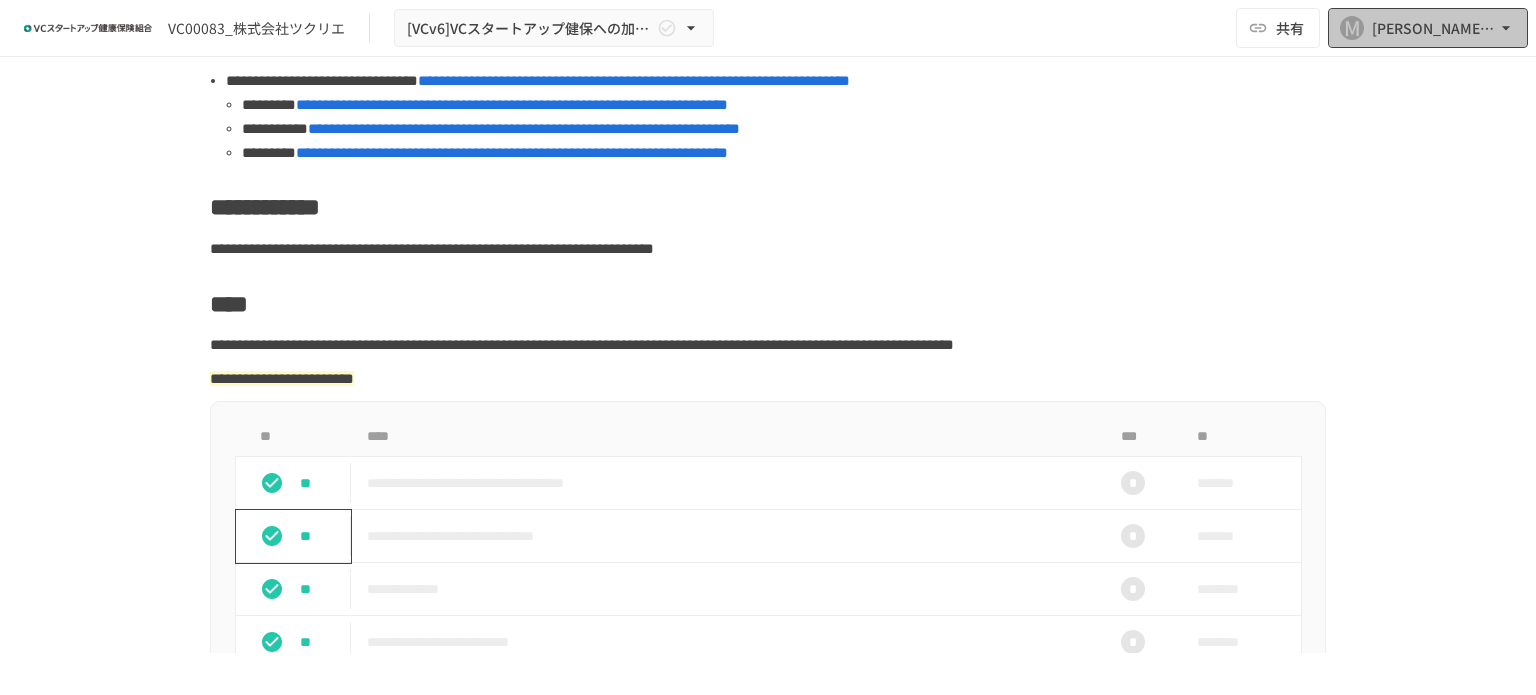 click on "[PERSON_NAME][EMAIL_ADDRESS][DOMAIN_NAME]" at bounding box center (1434, 28) 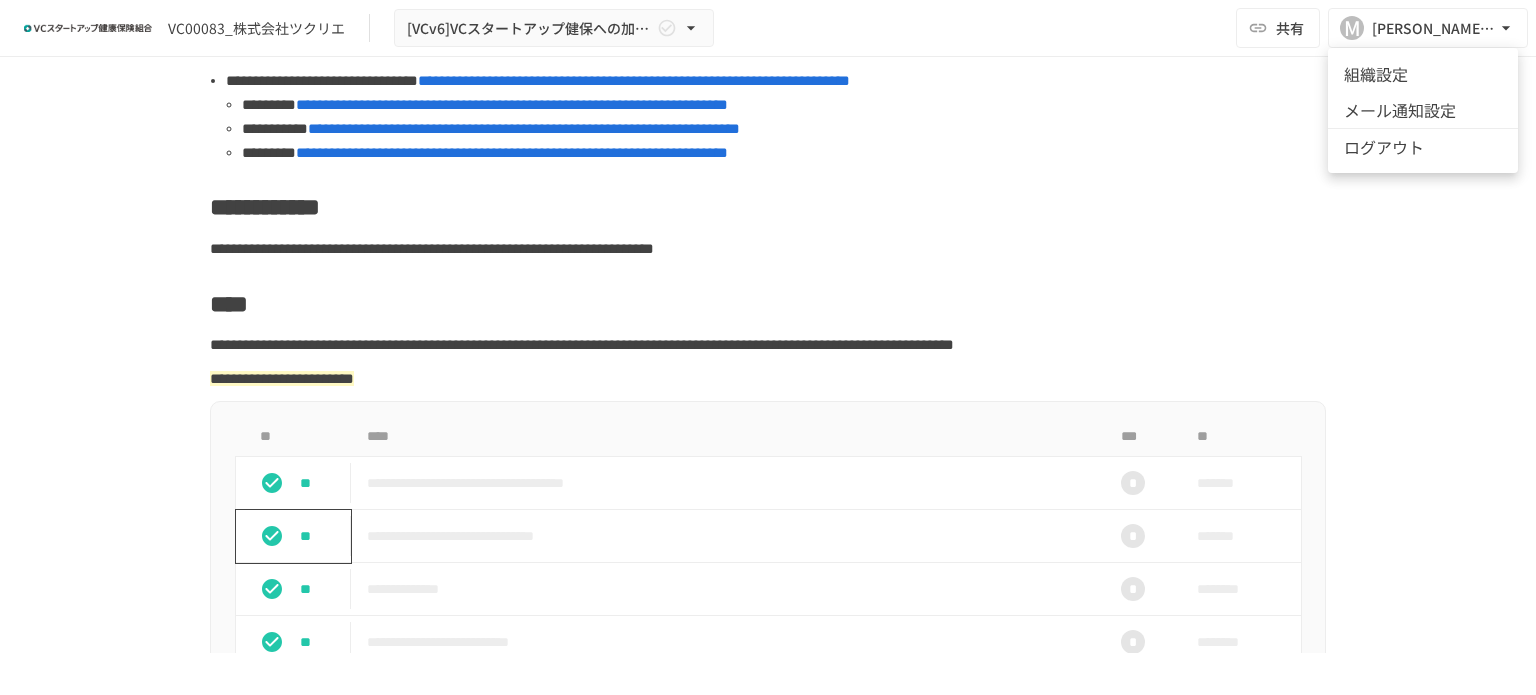 click at bounding box center [768, 347] 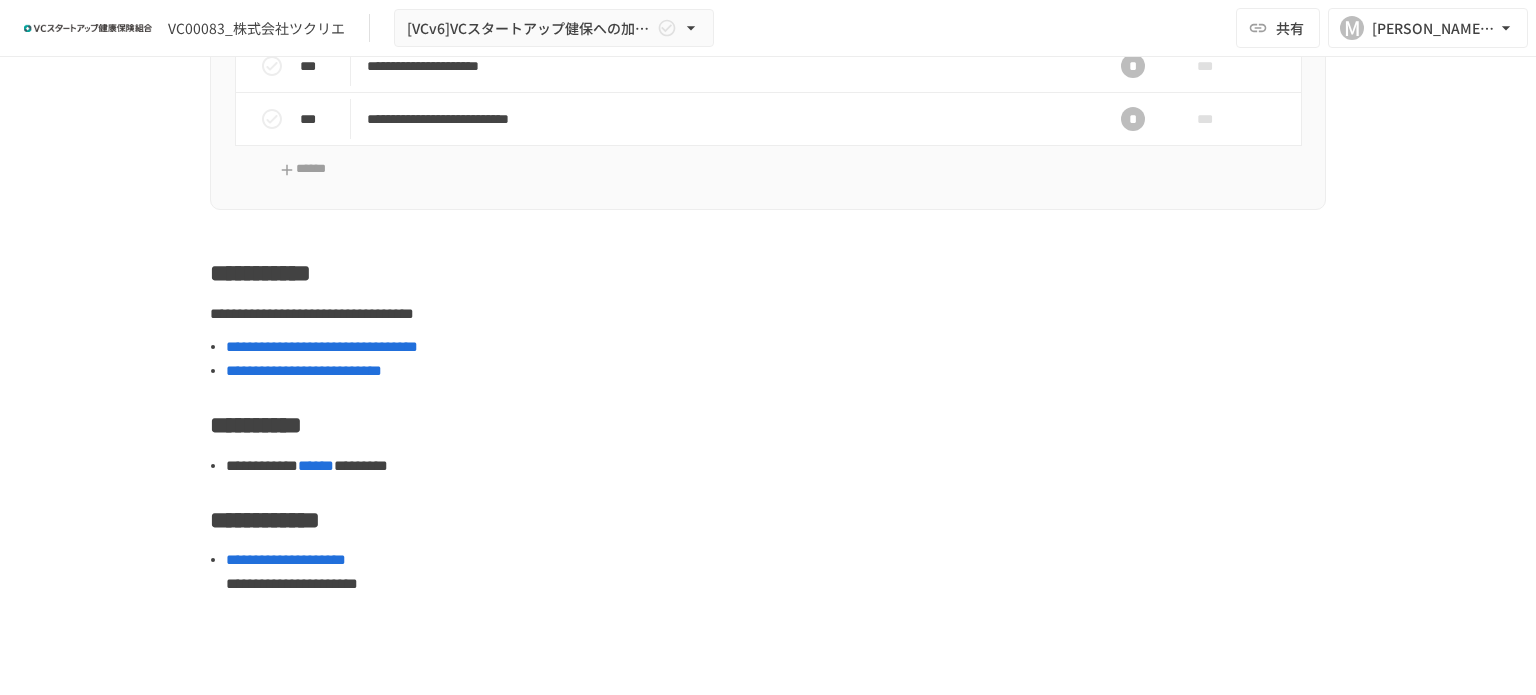 scroll, scrollTop: 1140, scrollLeft: 0, axis: vertical 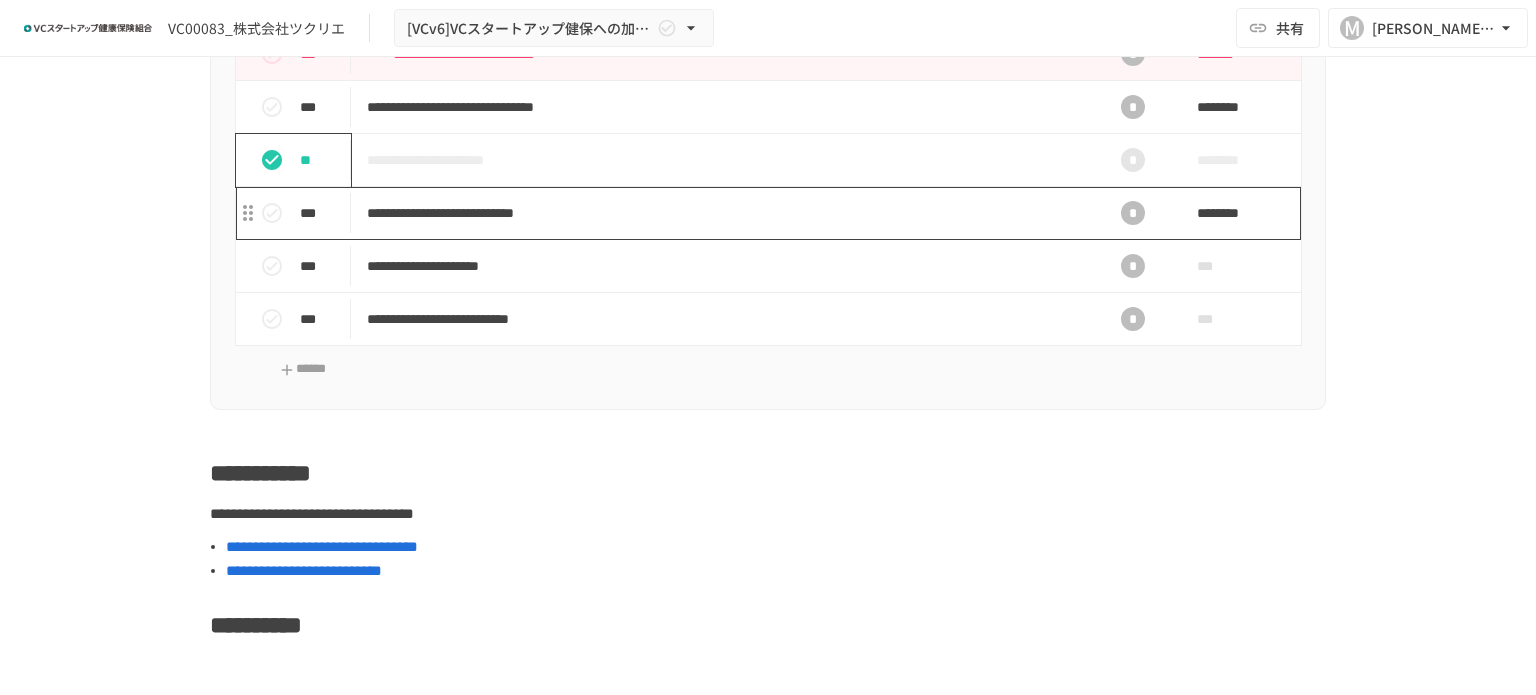 drag, startPoint x: 545, startPoint y: 239, endPoint x: 560, endPoint y: 241, distance: 15.132746 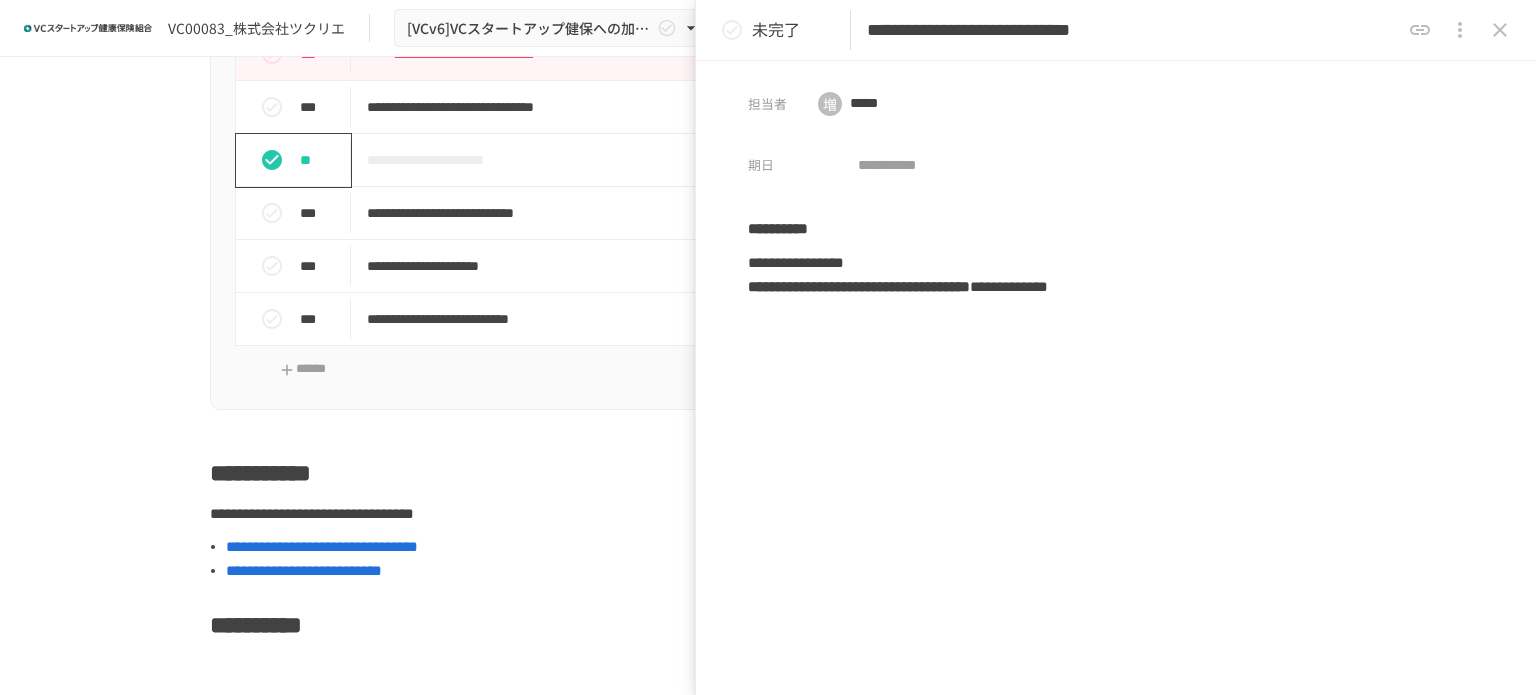 click 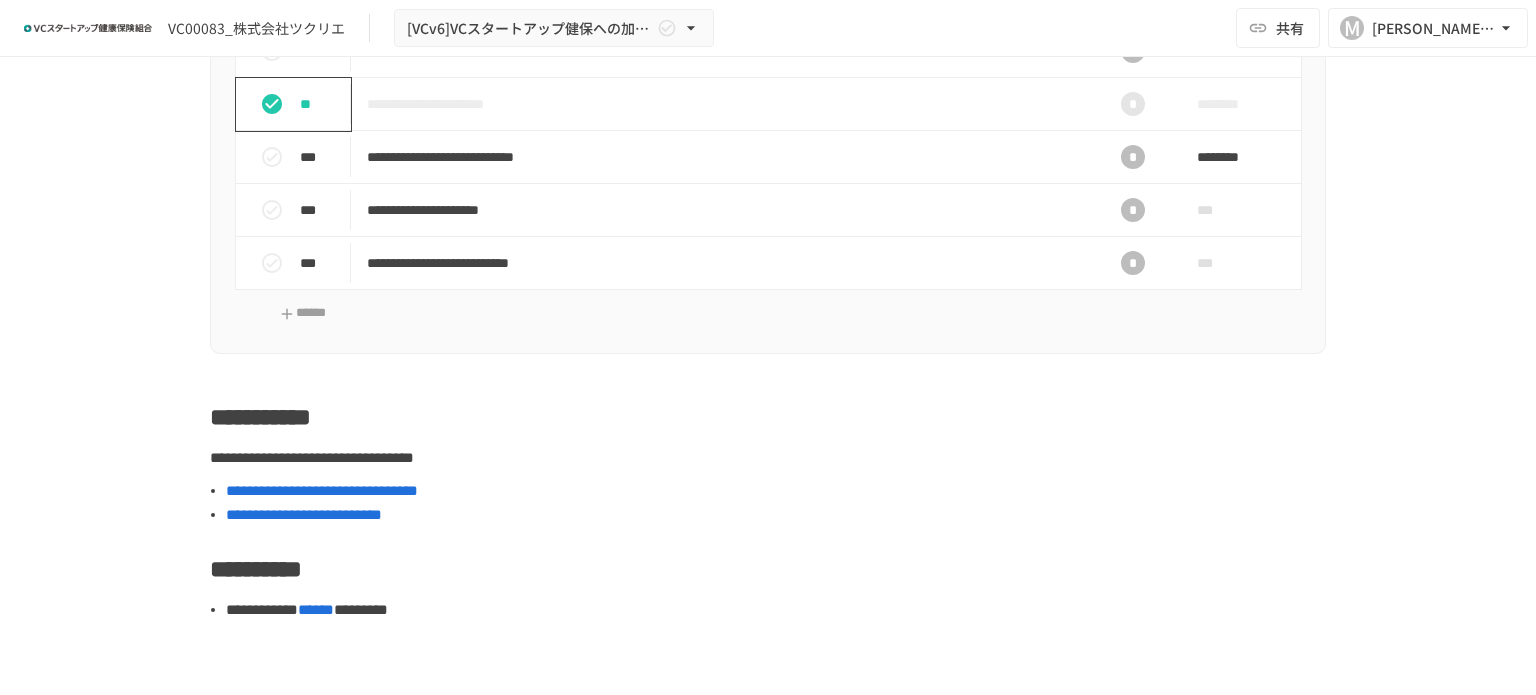 scroll, scrollTop: 1000, scrollLeft: 0, axis: vertical 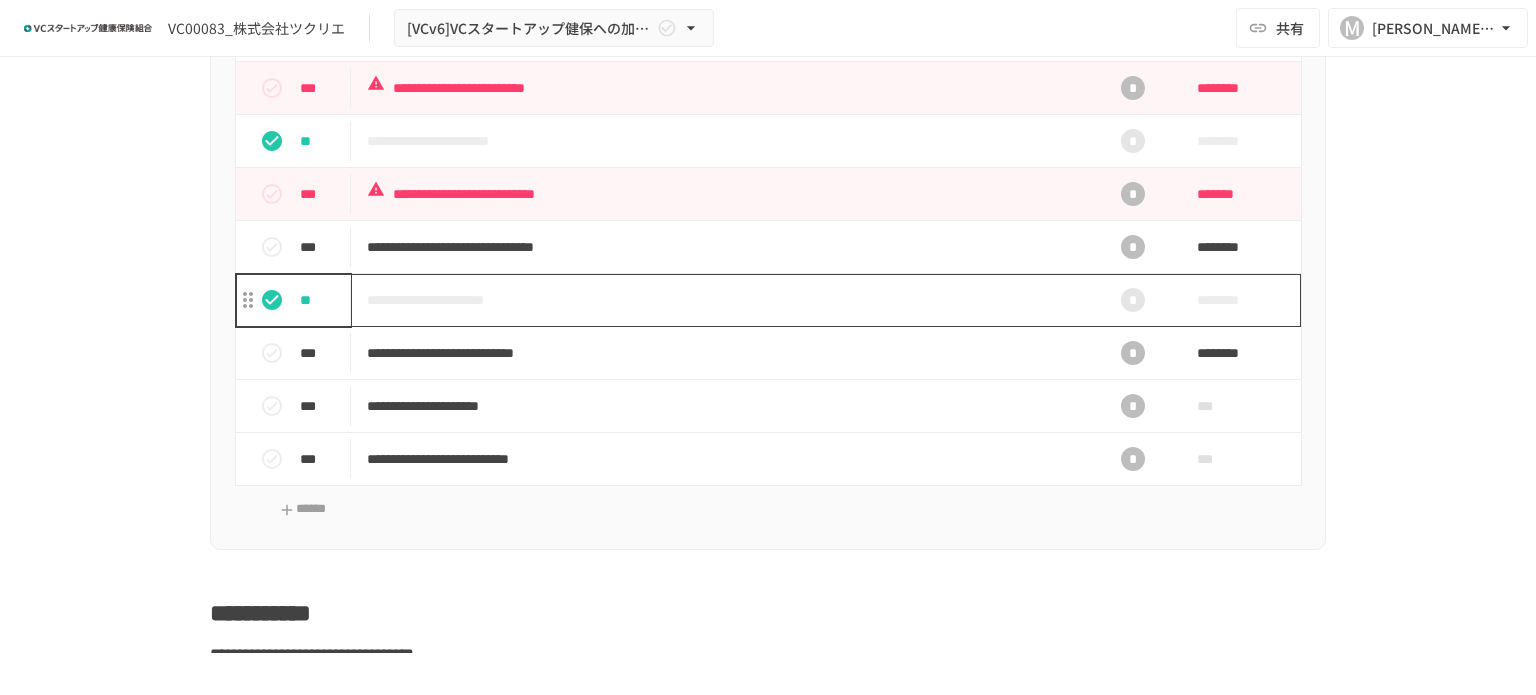 click on "**********" at bounding box center [726, 353] 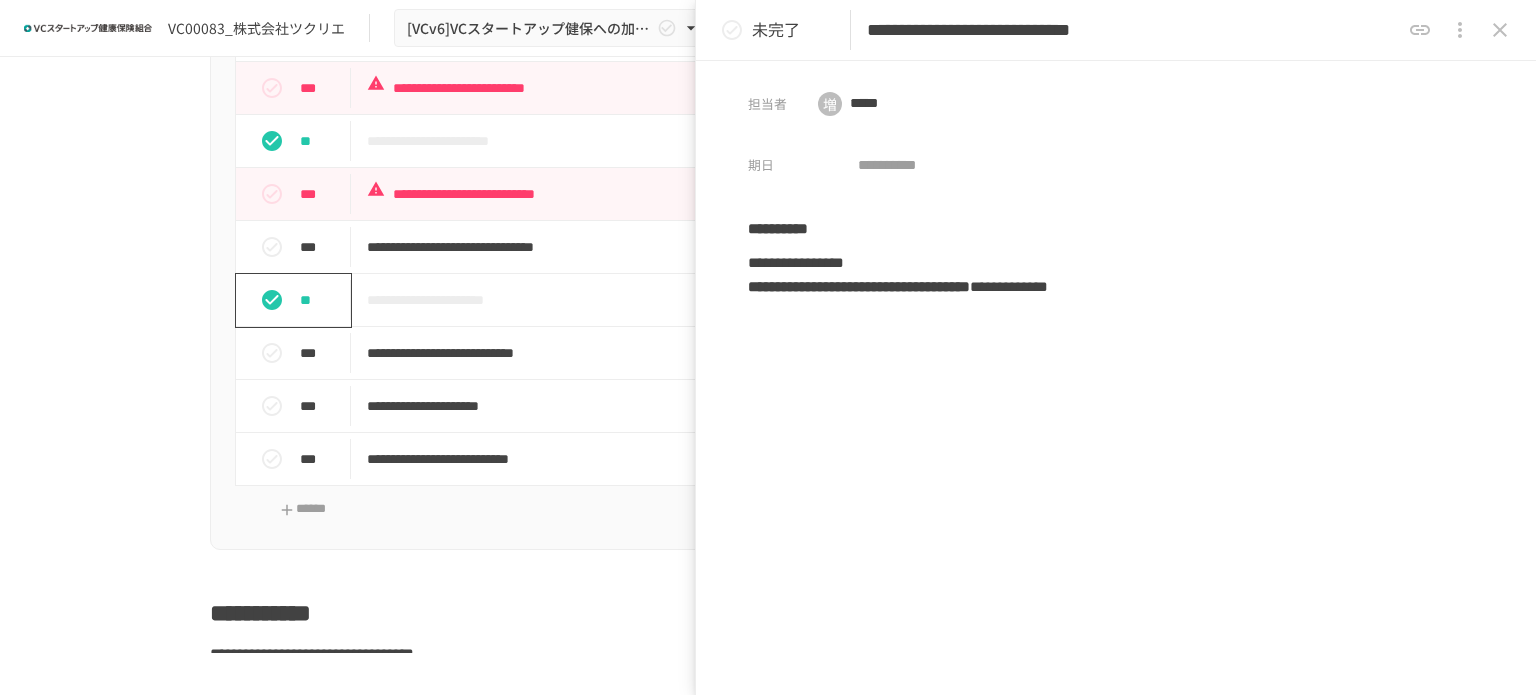 click 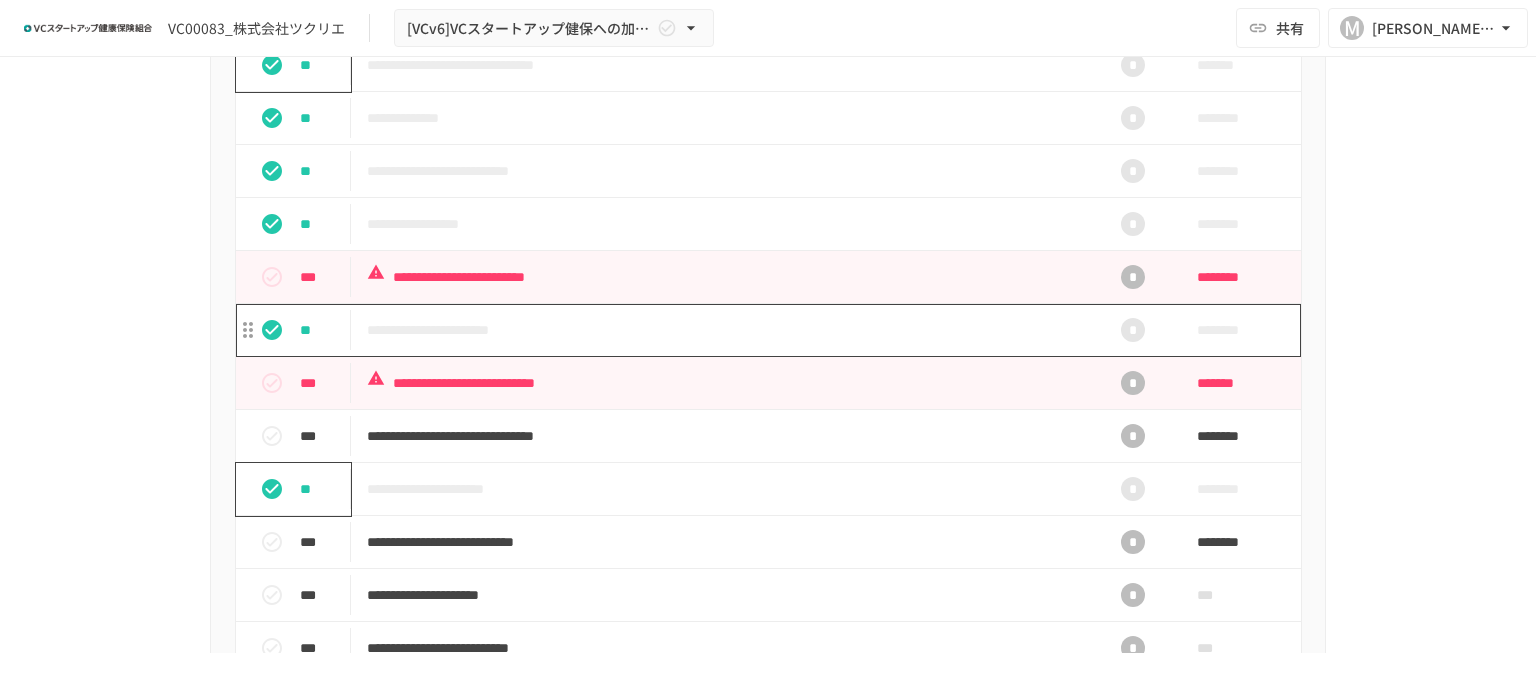 scroll, scrollTop: 800, scrollLeft: 0, axis: vertical 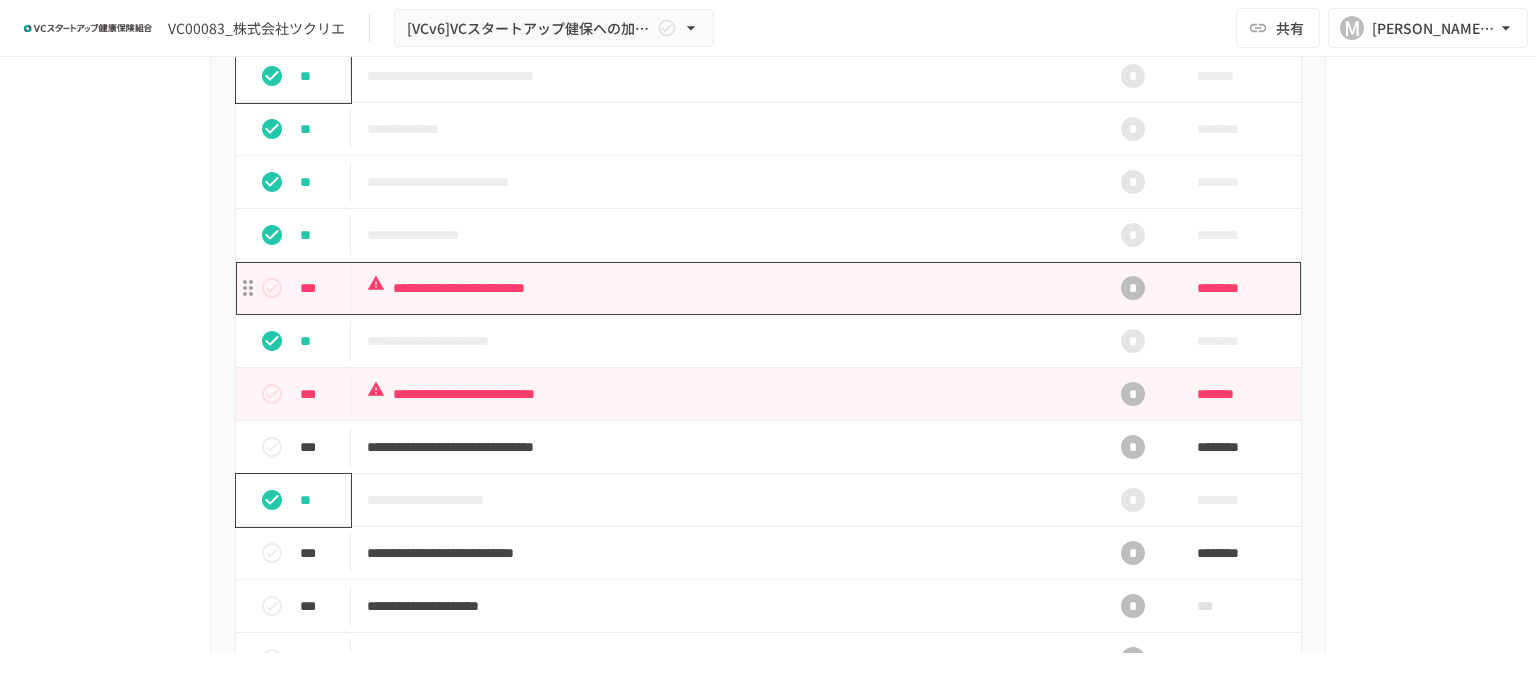 click on "**********" at bounding box center [726, 288] 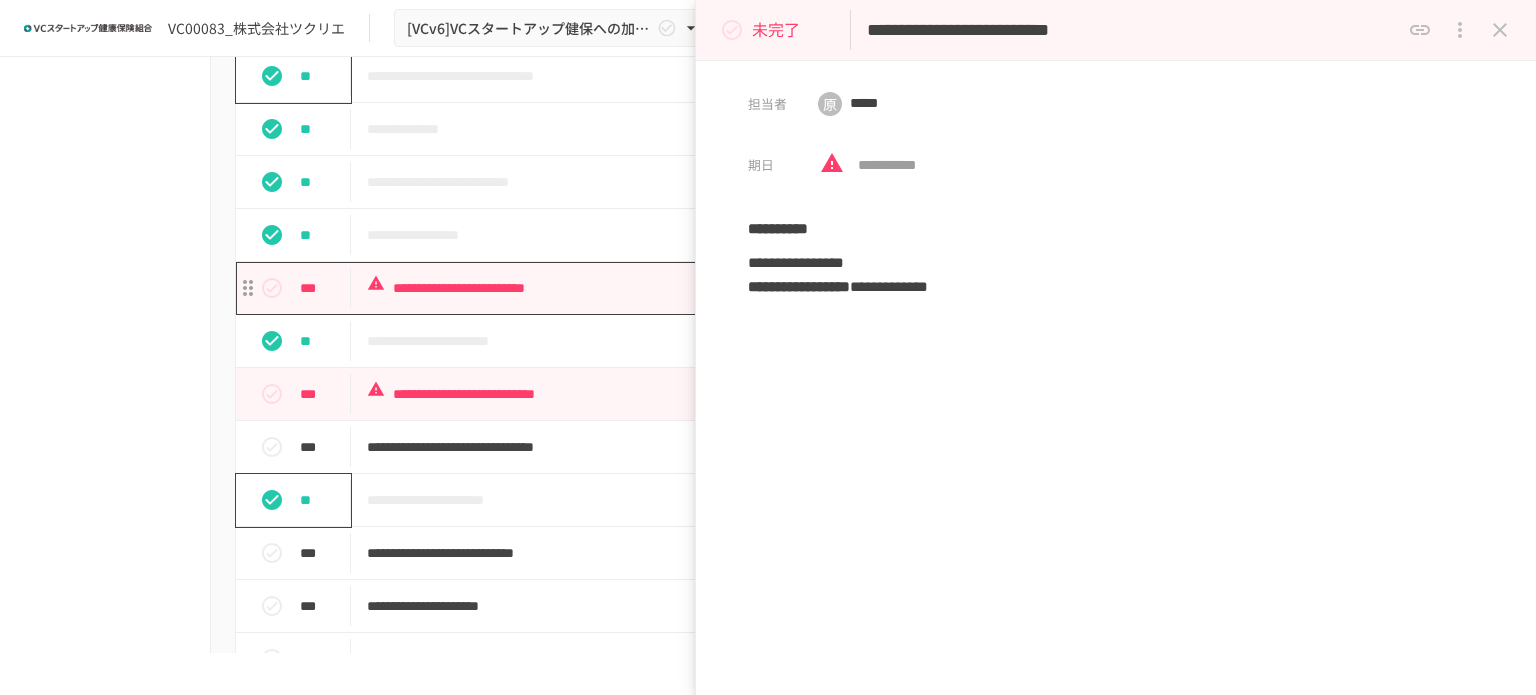 click on "**********" at bounding box center (726, 288) 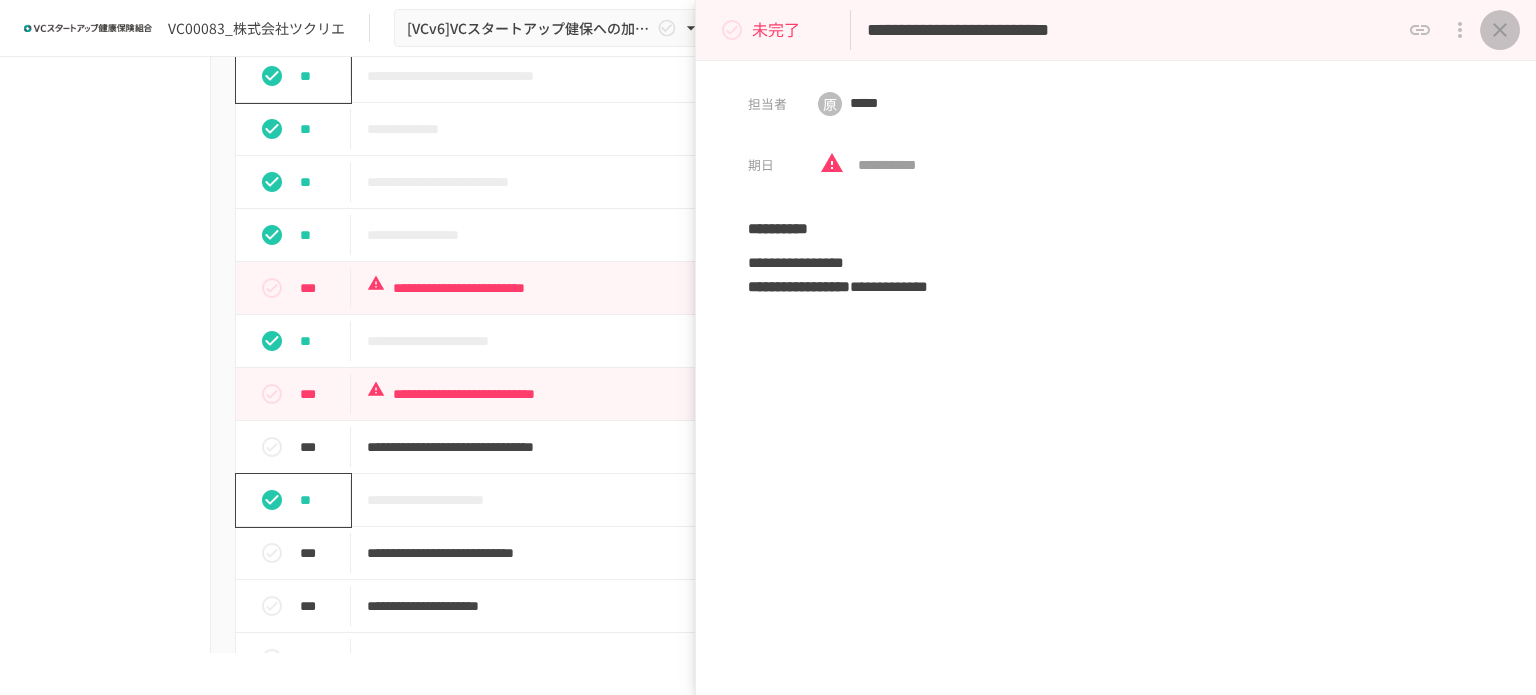 click 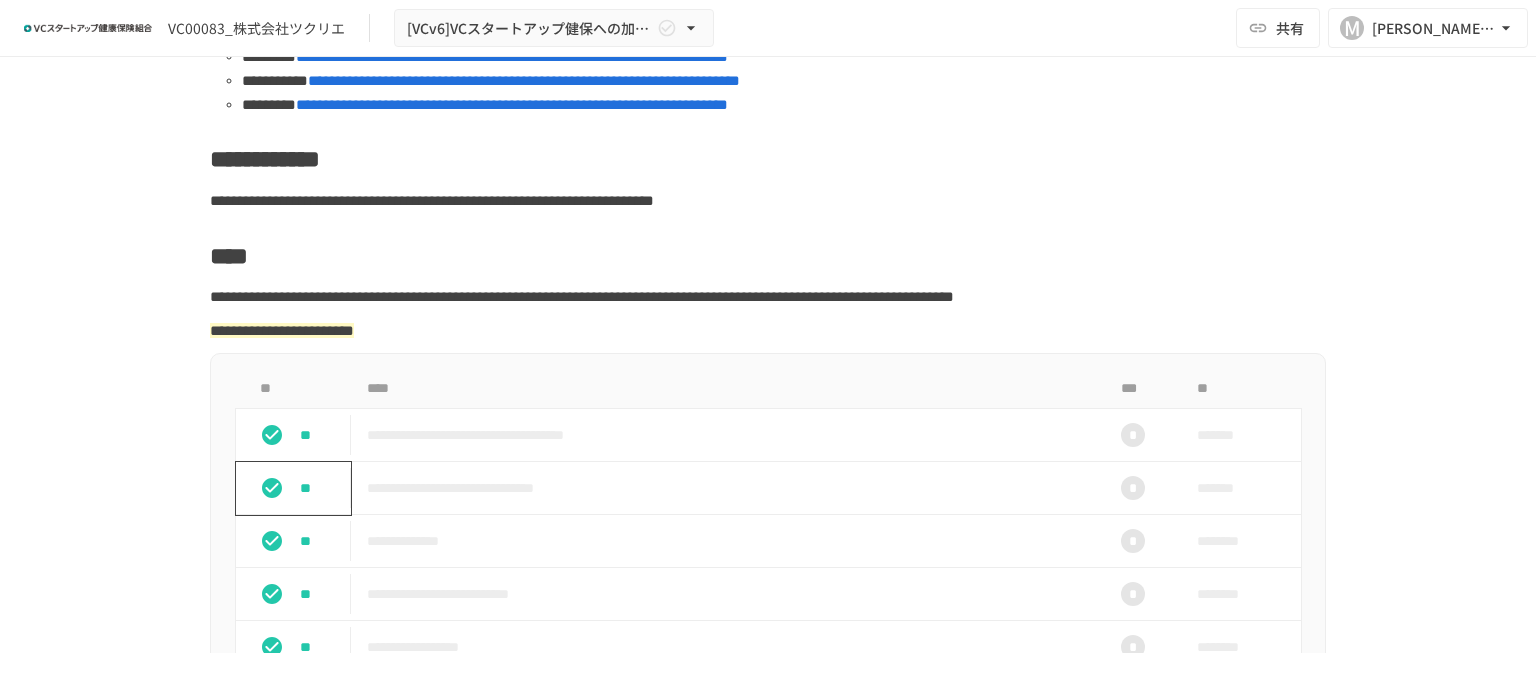 scroll, scrollTop: 300, scrollLeft: 0, axis: vertical 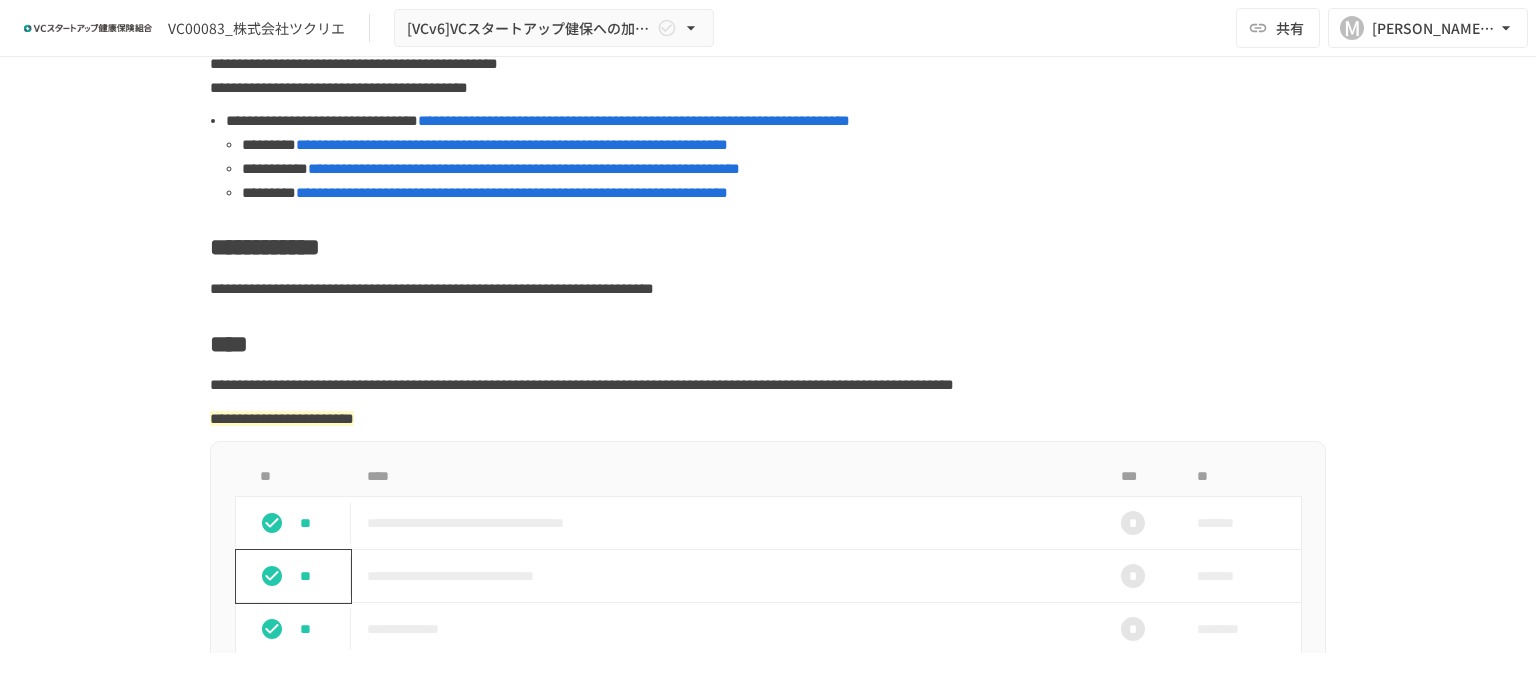 click on "**********" at bounding box center (524, 168) 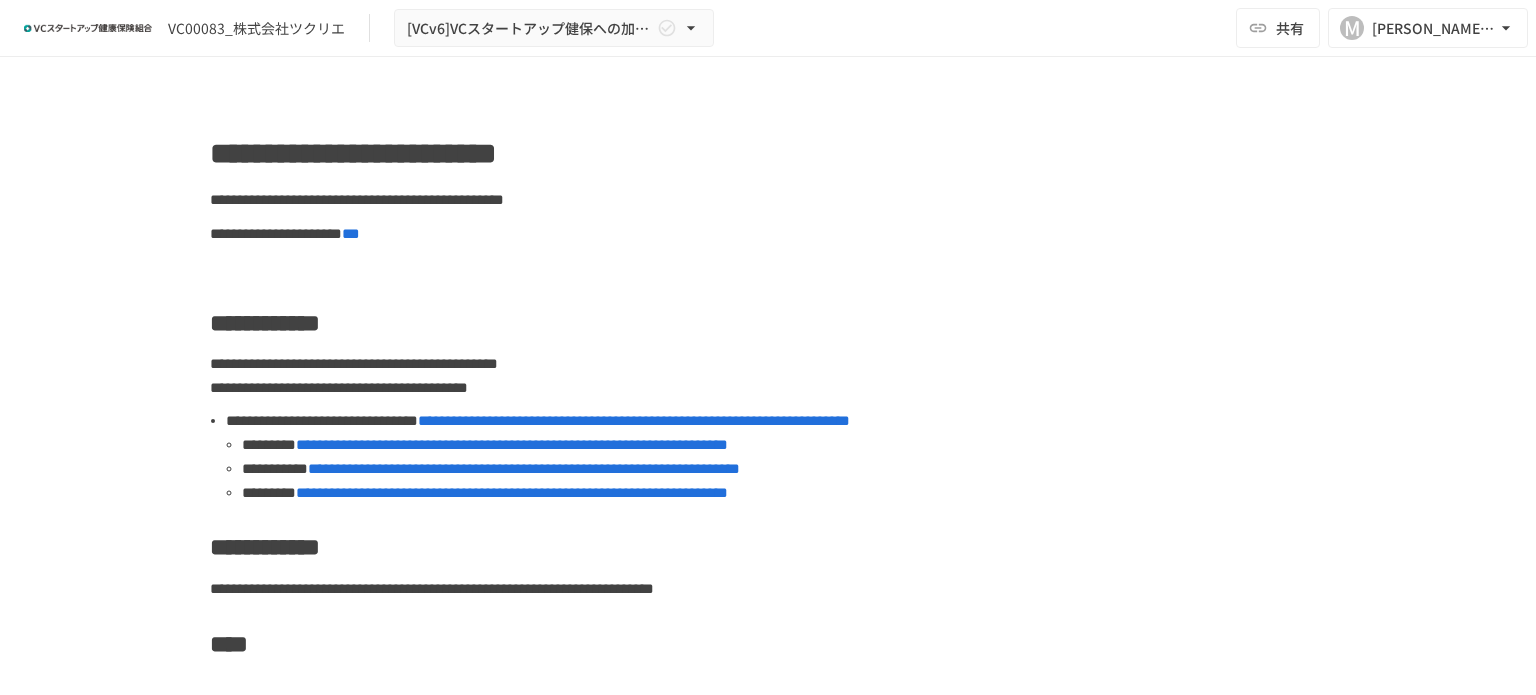 scroll, scrollTop: 0, scrollLeft: 0, axis: both 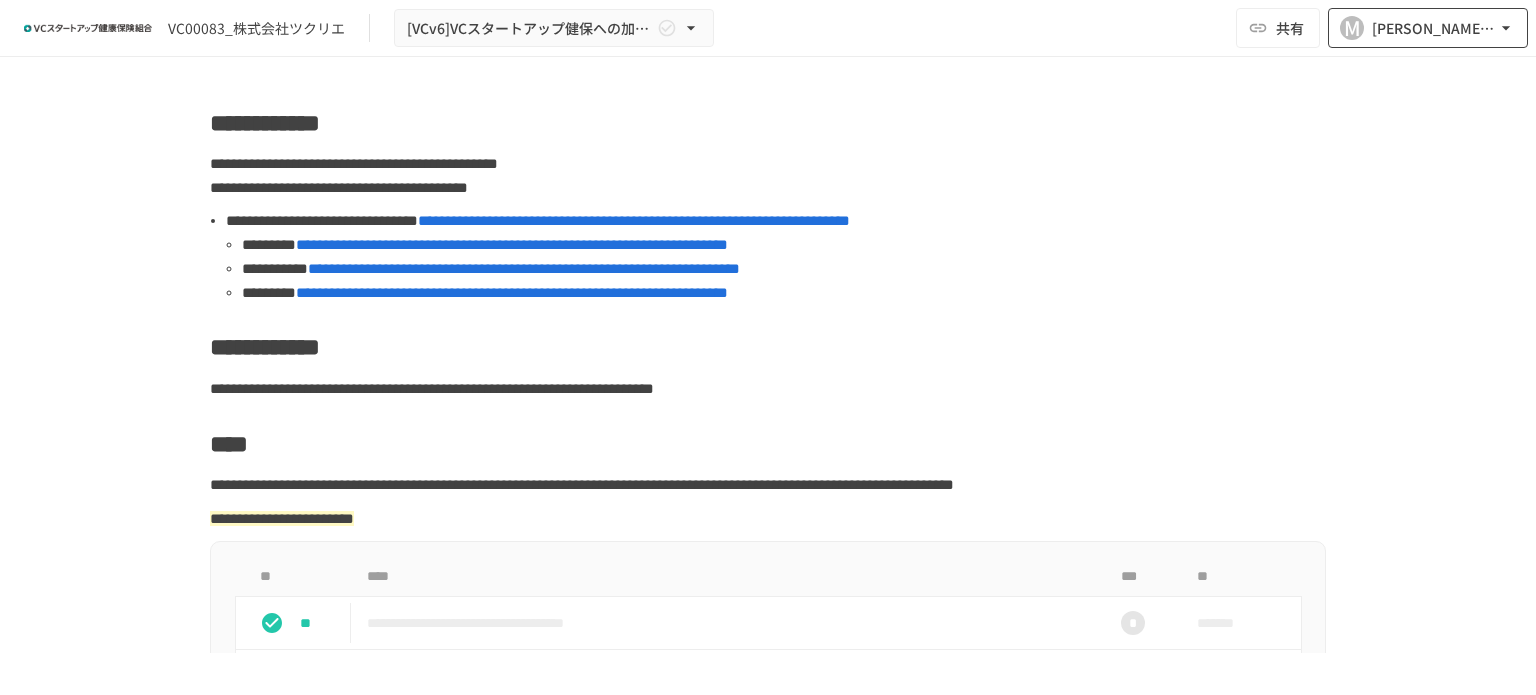 click 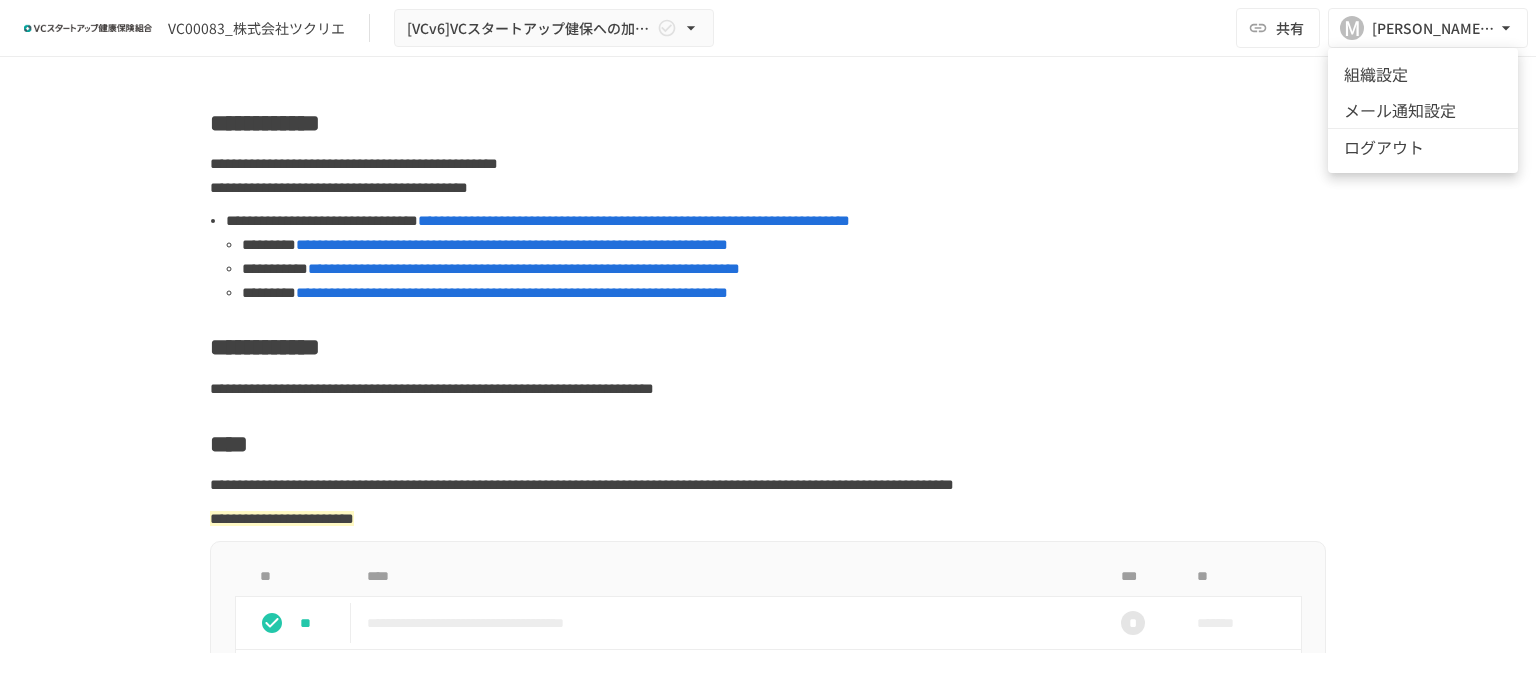 click at bounding box center [768, 347] 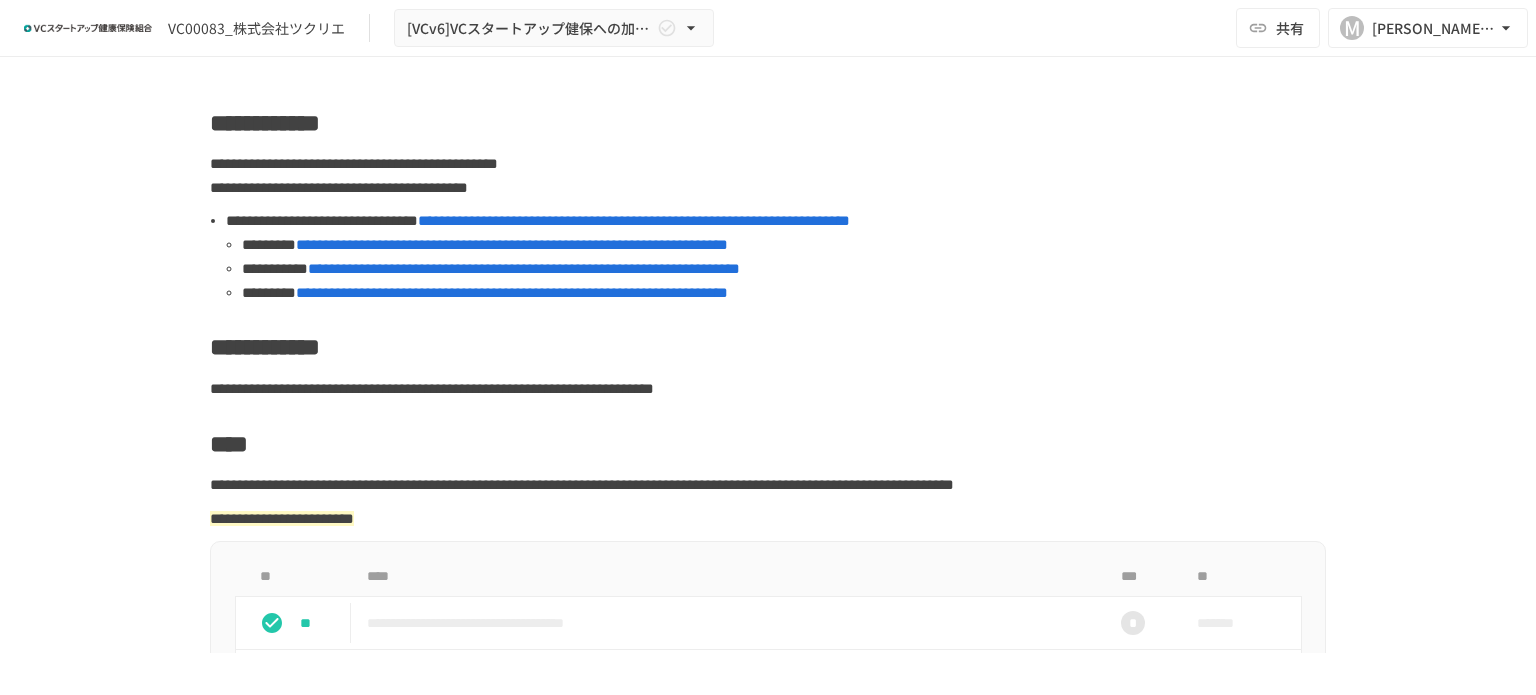 click on "**********" at bounding box center (524, 268) 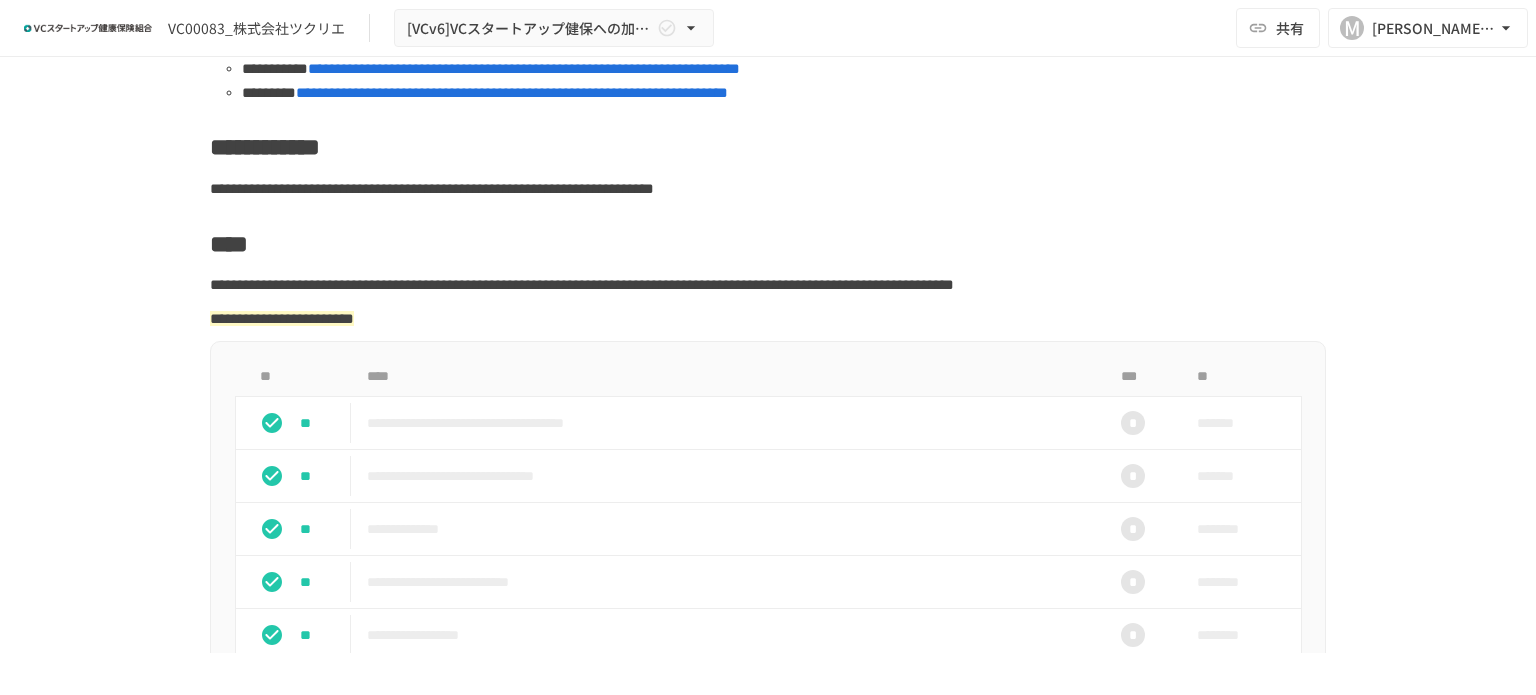 scroll, scrollTop: 300, scrollLeft: 0, axis: vertical 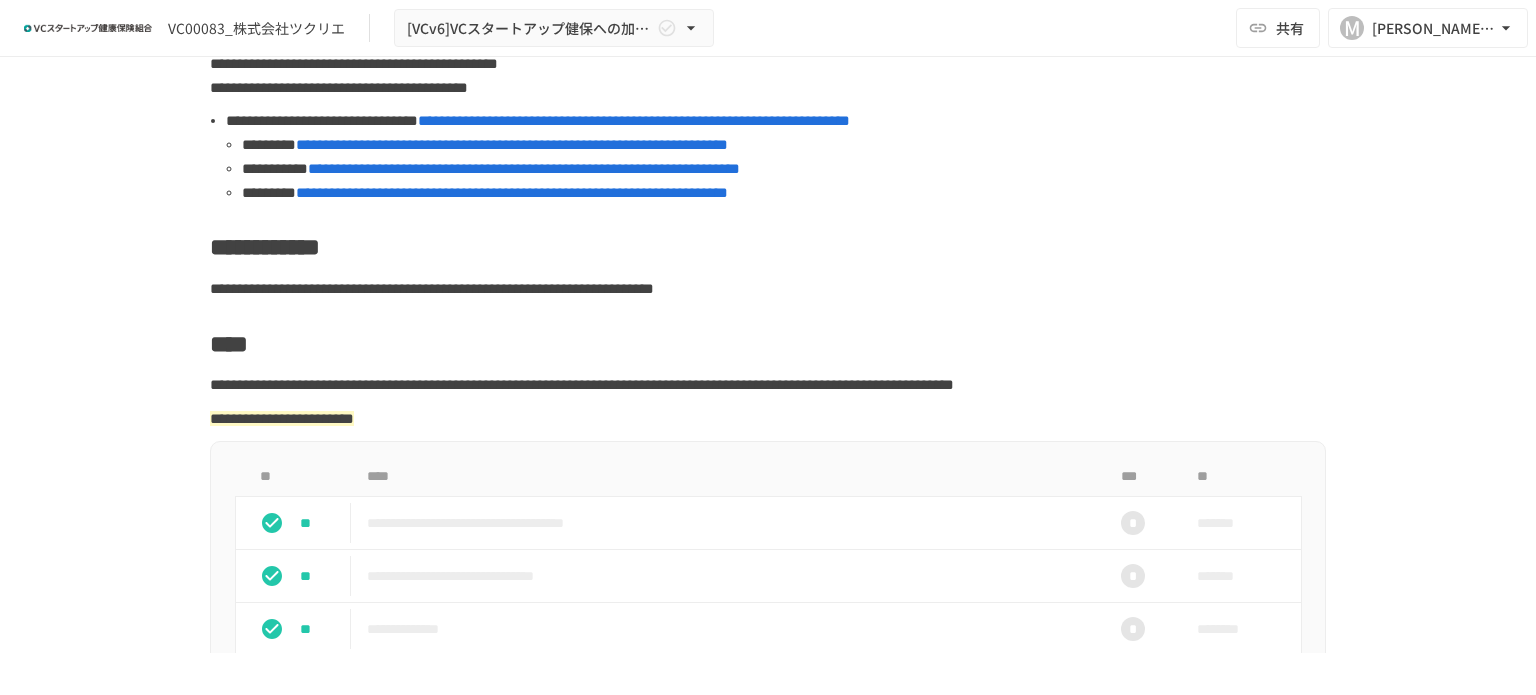 click on "**********" at bounding box center (524, 168) 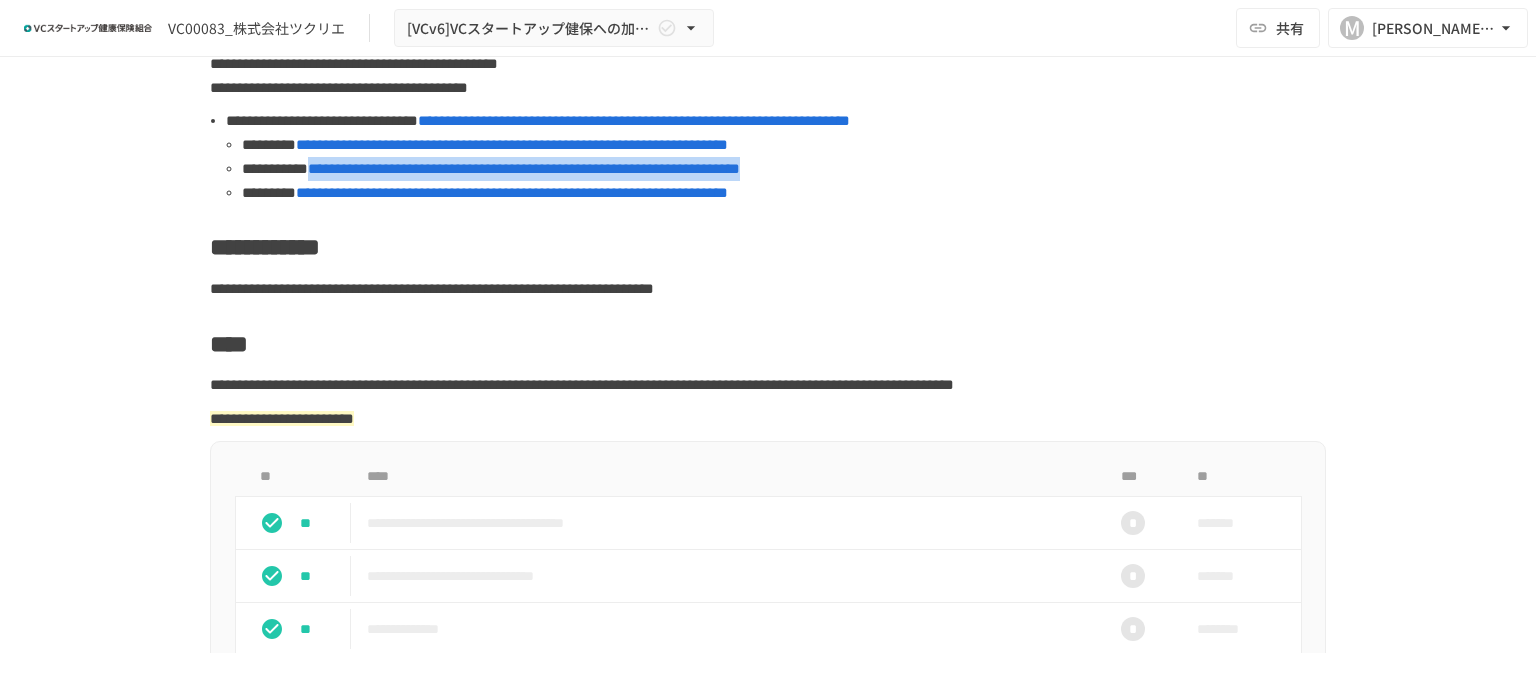 copy on "**********" 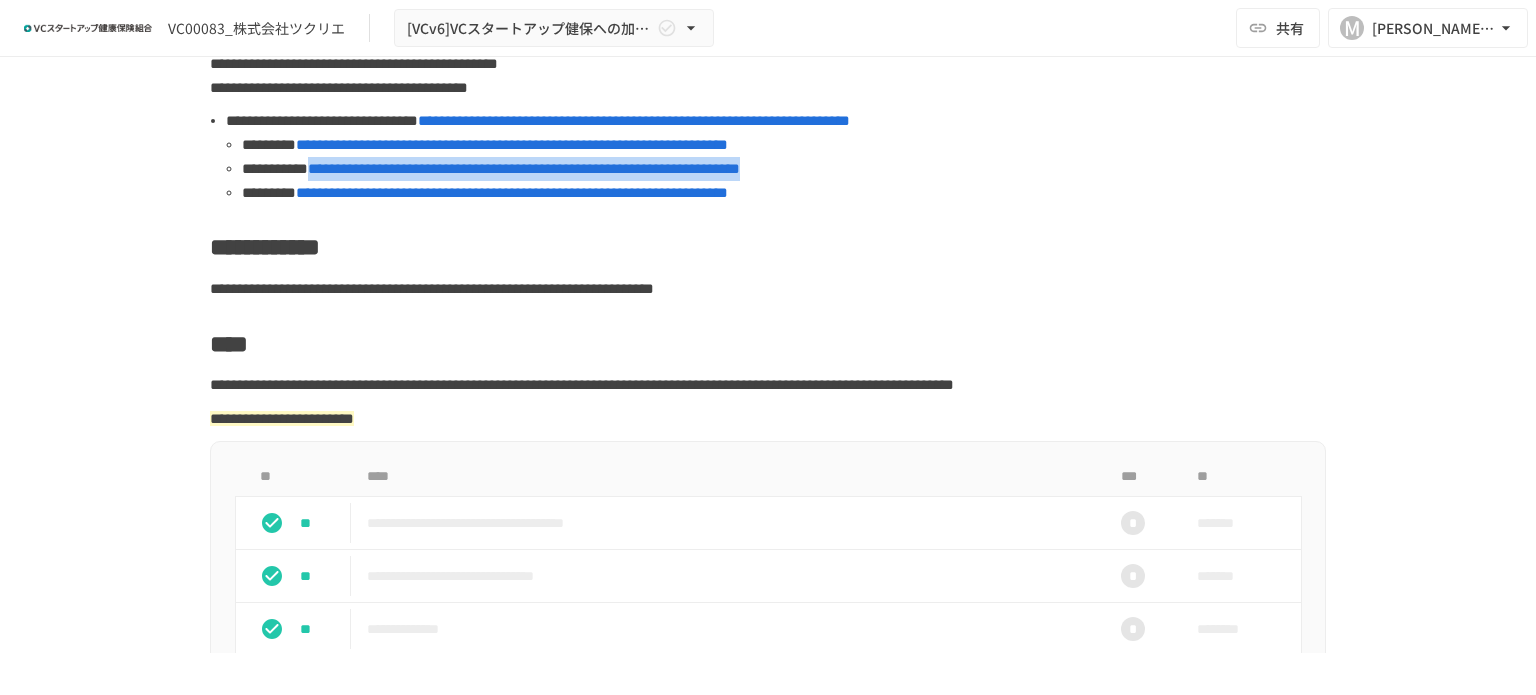 drag, startPoint x: 954, startPoint y: 171, endPoint x: 388, endPoint y: 171, distance: 566 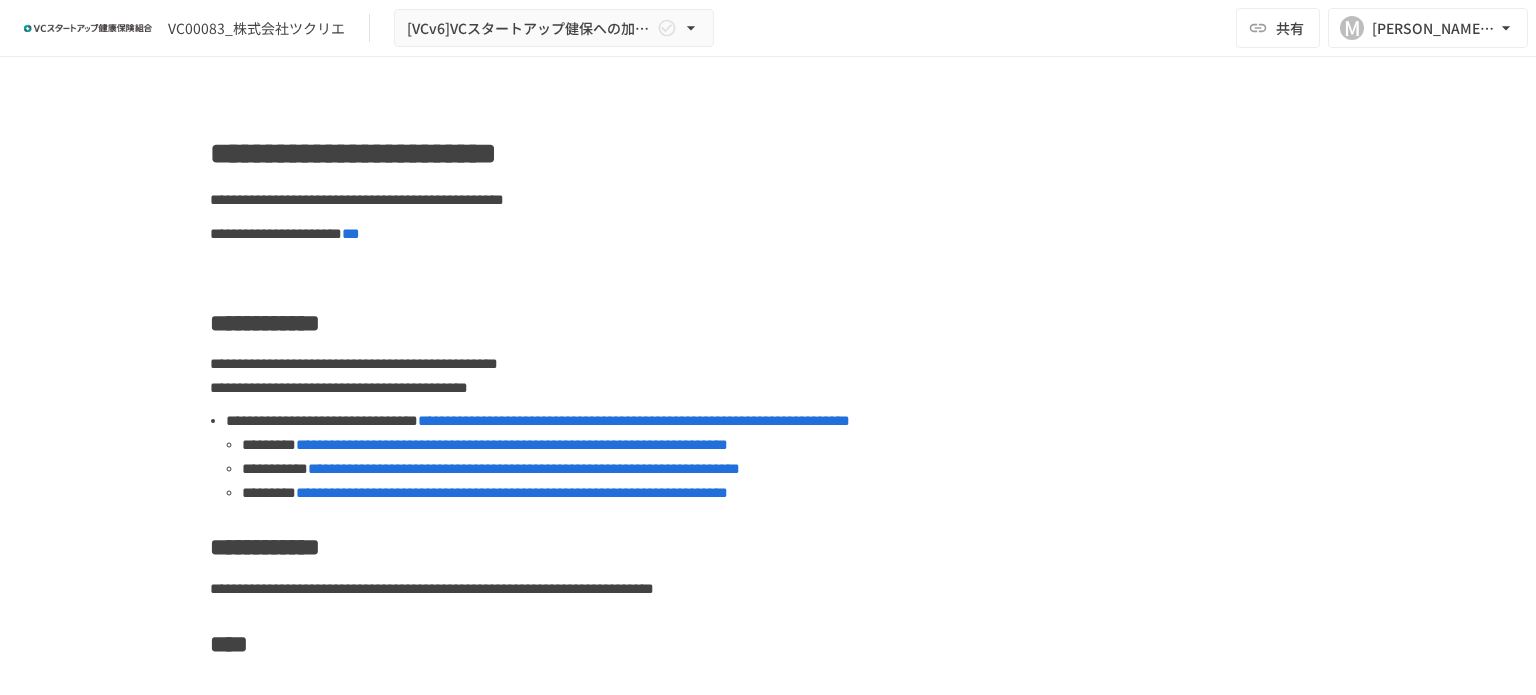 scroll, scrollTop: 0, scrollLeft: 0, axis: both 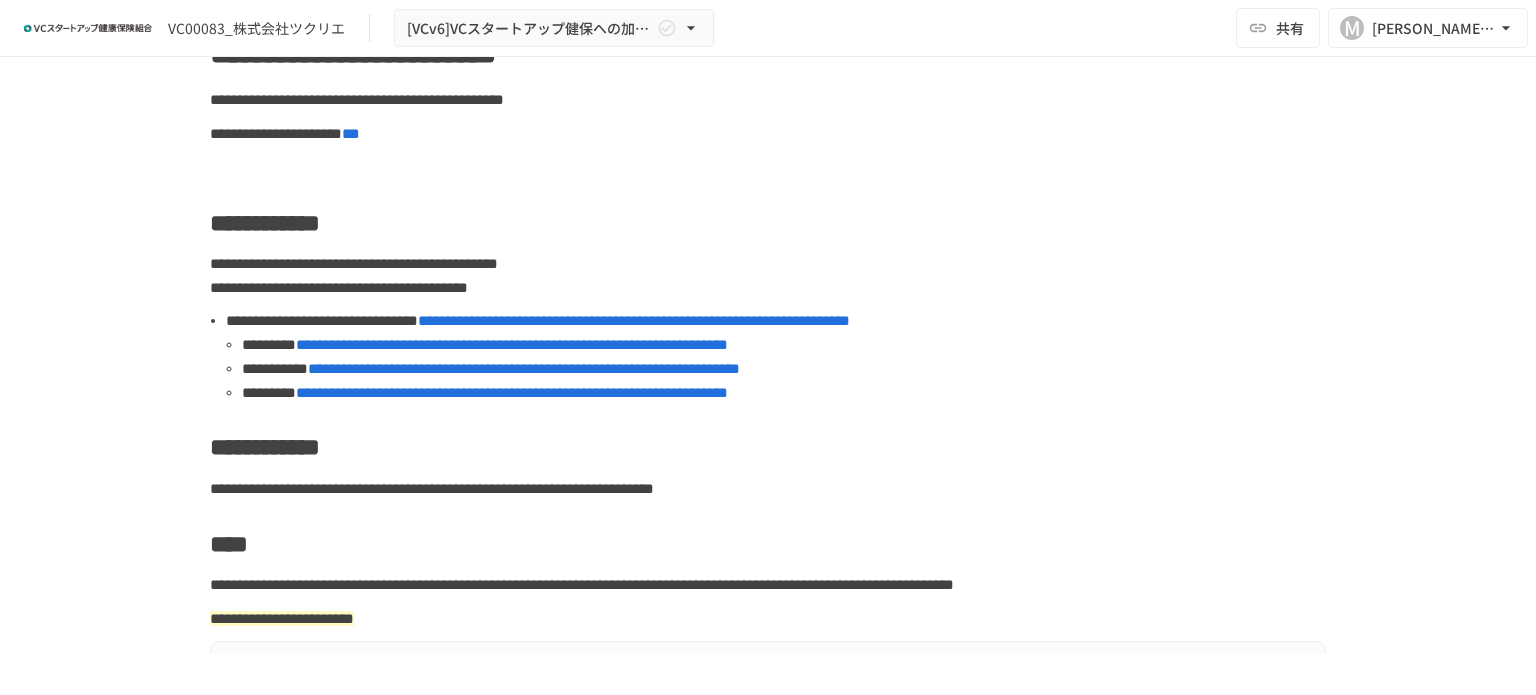 click on "**********" at bounding box center [524, 368] 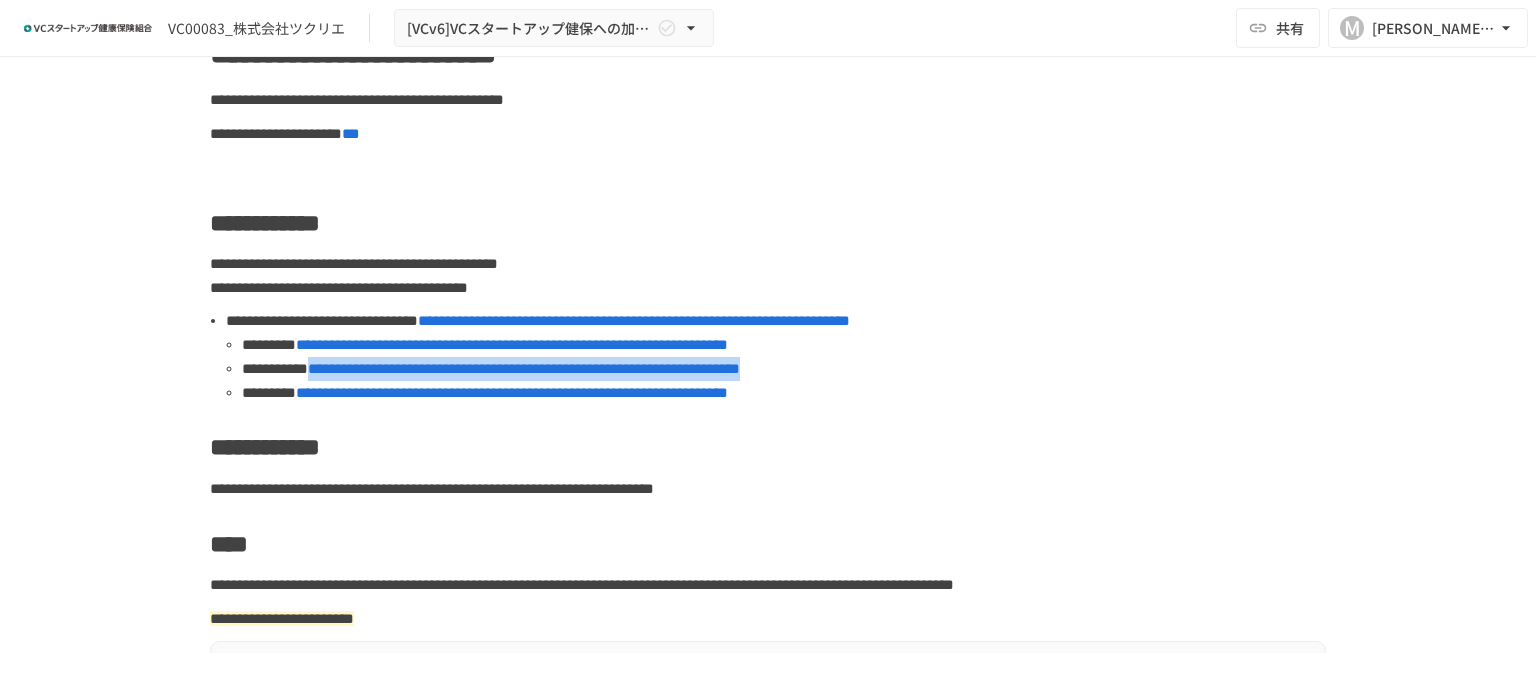 drag, startPoint x: 940, startPoint y: 370, endPoint x: 391, endPoint y: 377, distance: 549.0446 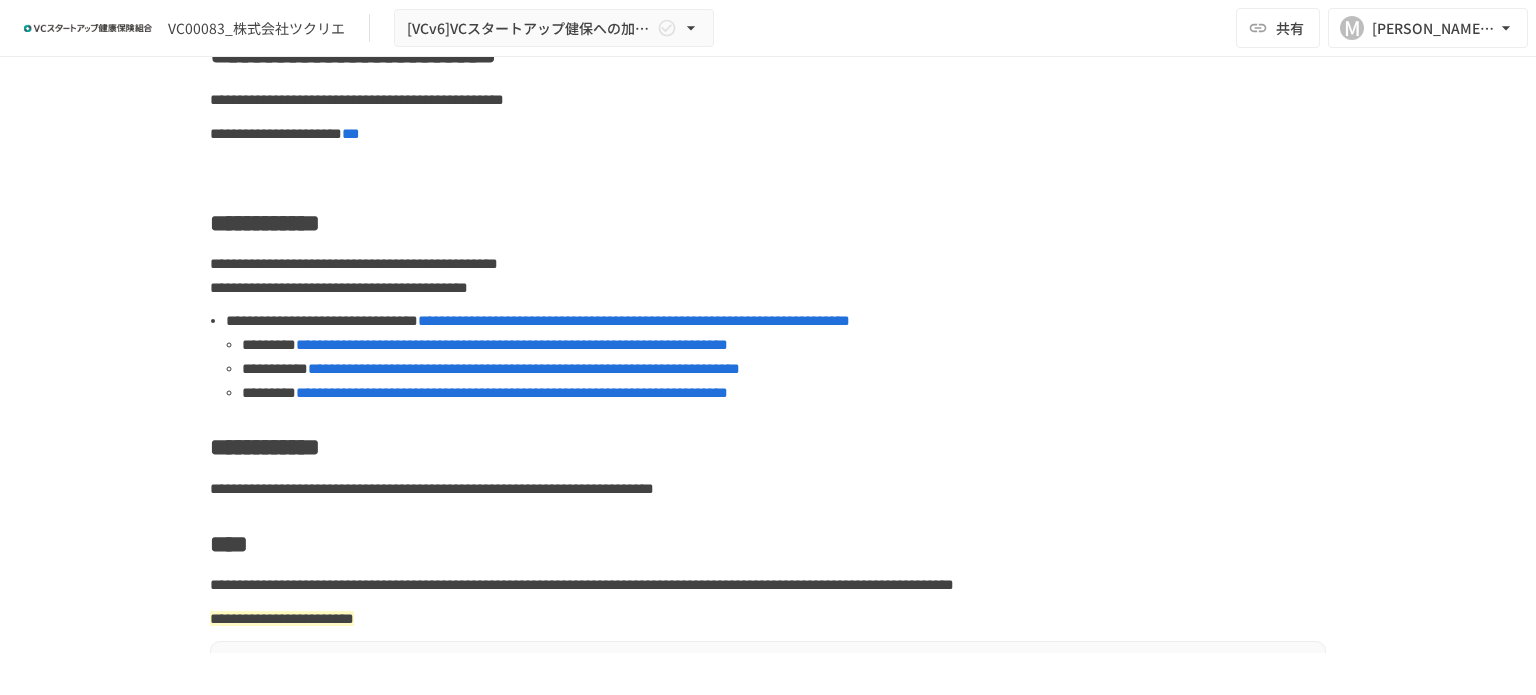 click on "**********" at bounding box center [768, 134] 